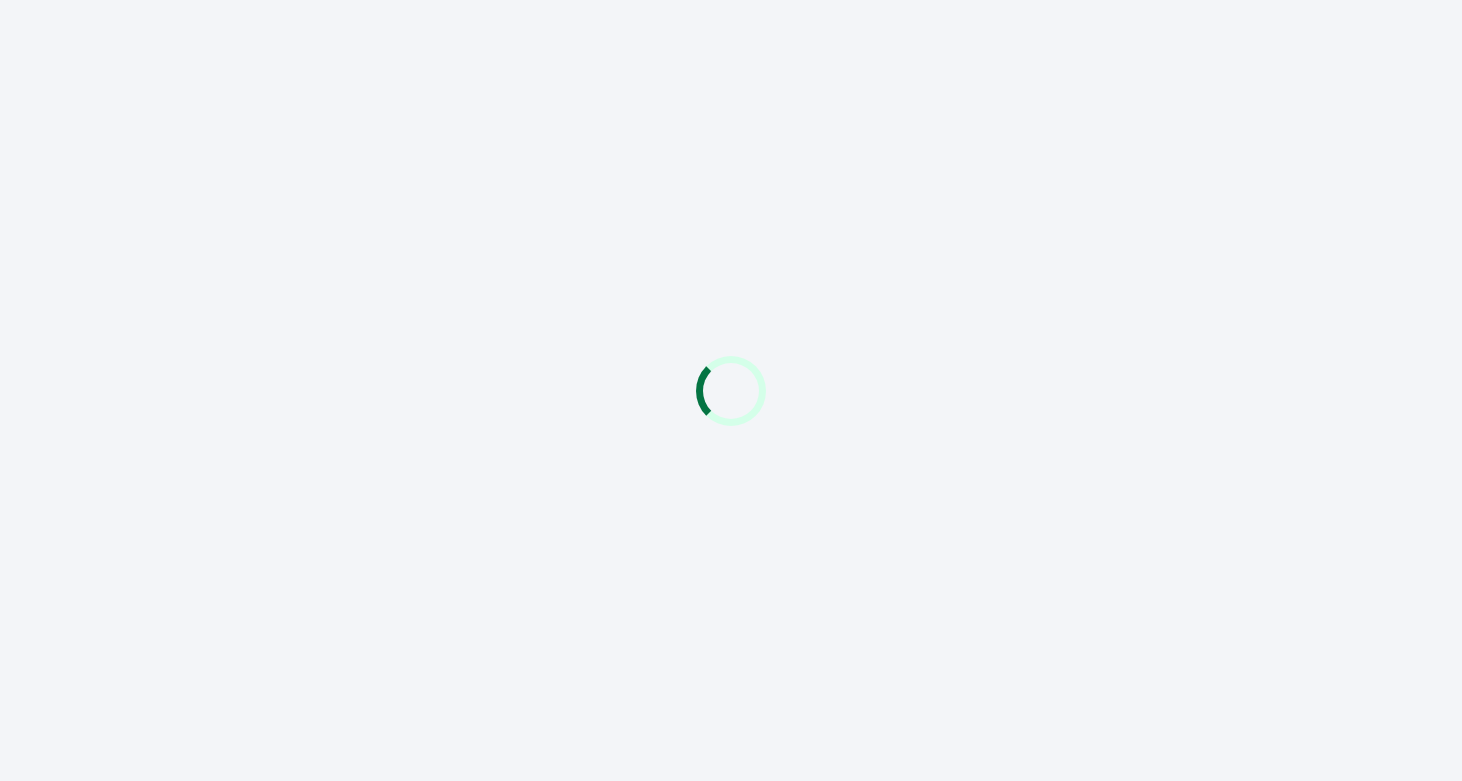 scroll, scrollTop: 0, scrollLeft: 0, axis: both 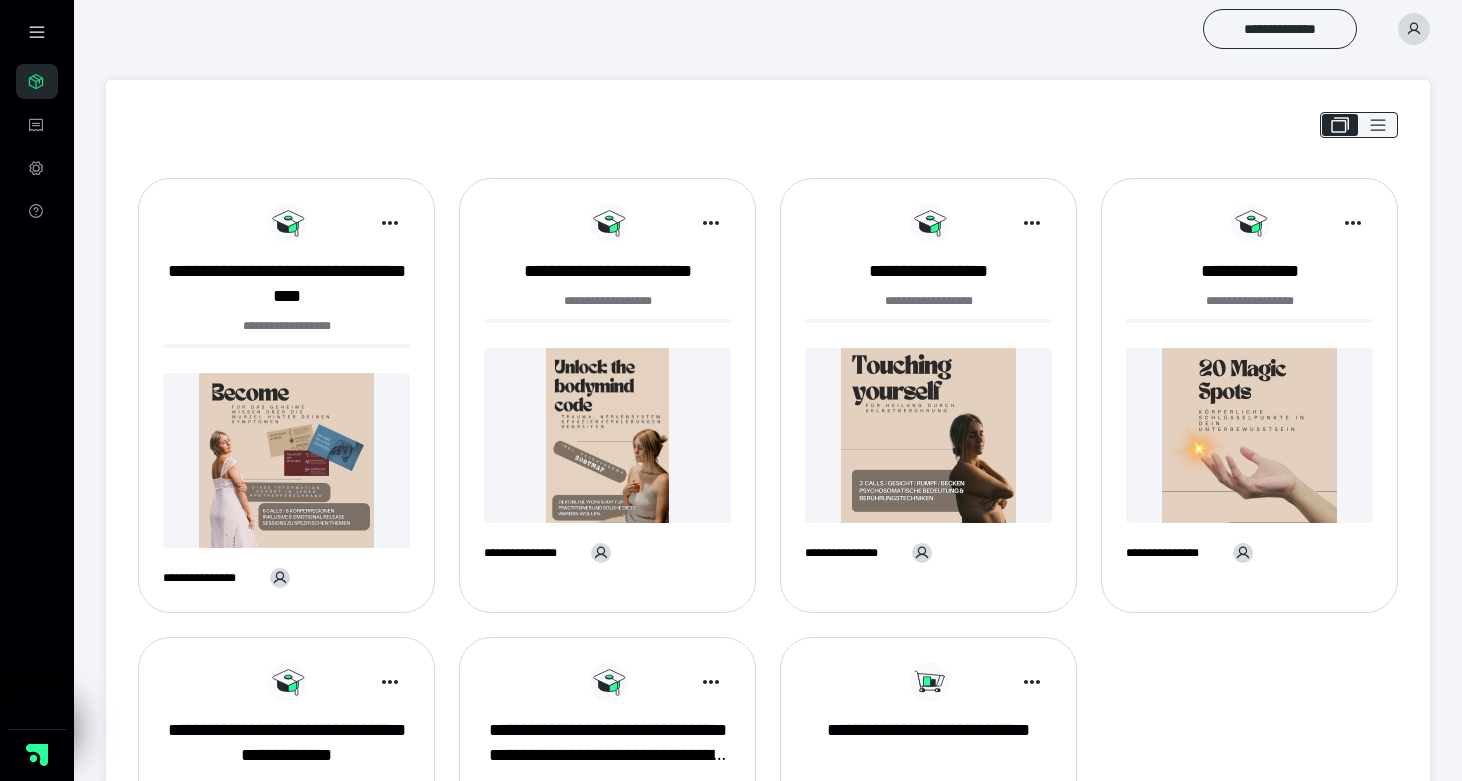click on "**********" at bounding box center (286, 403) 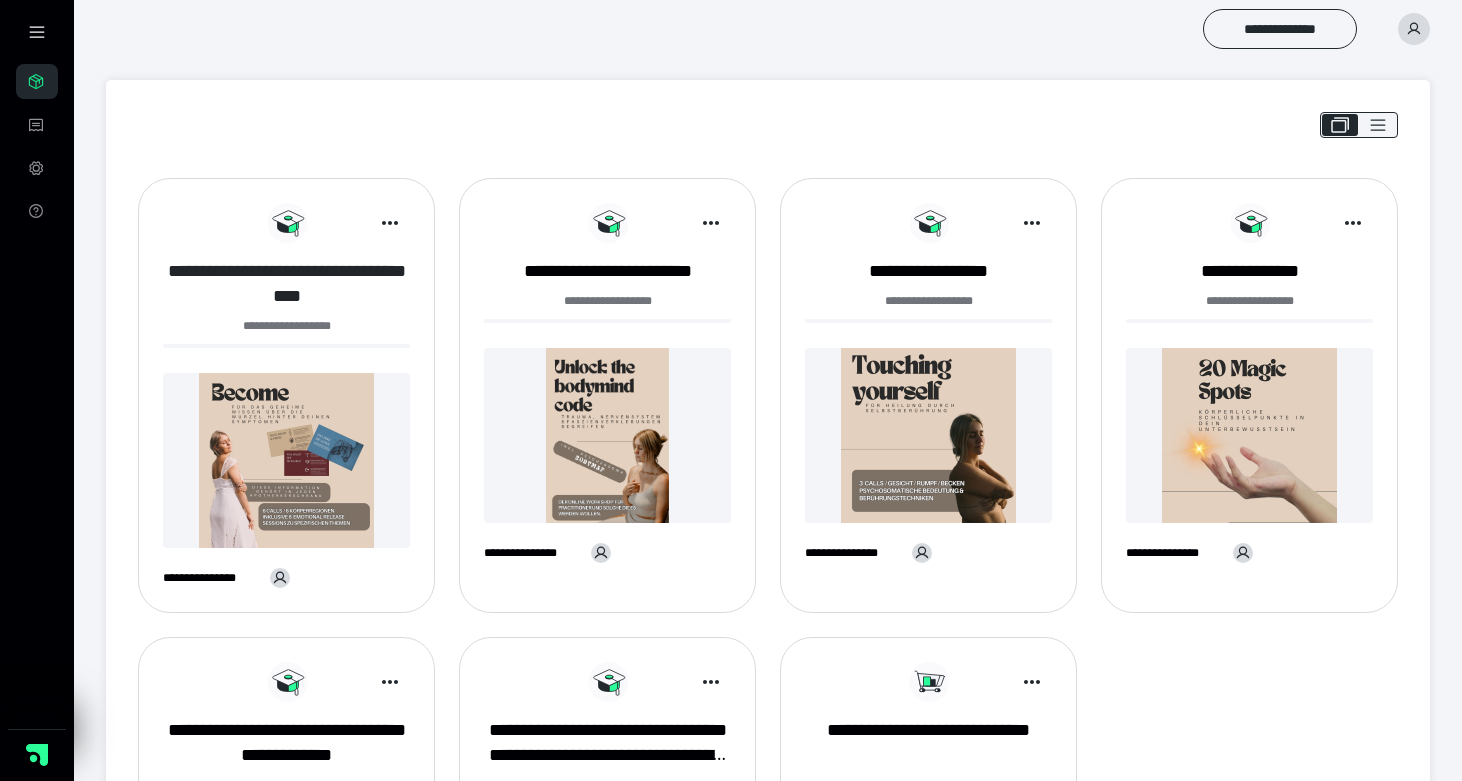 click on "**********" at bounding box center (286, 284) 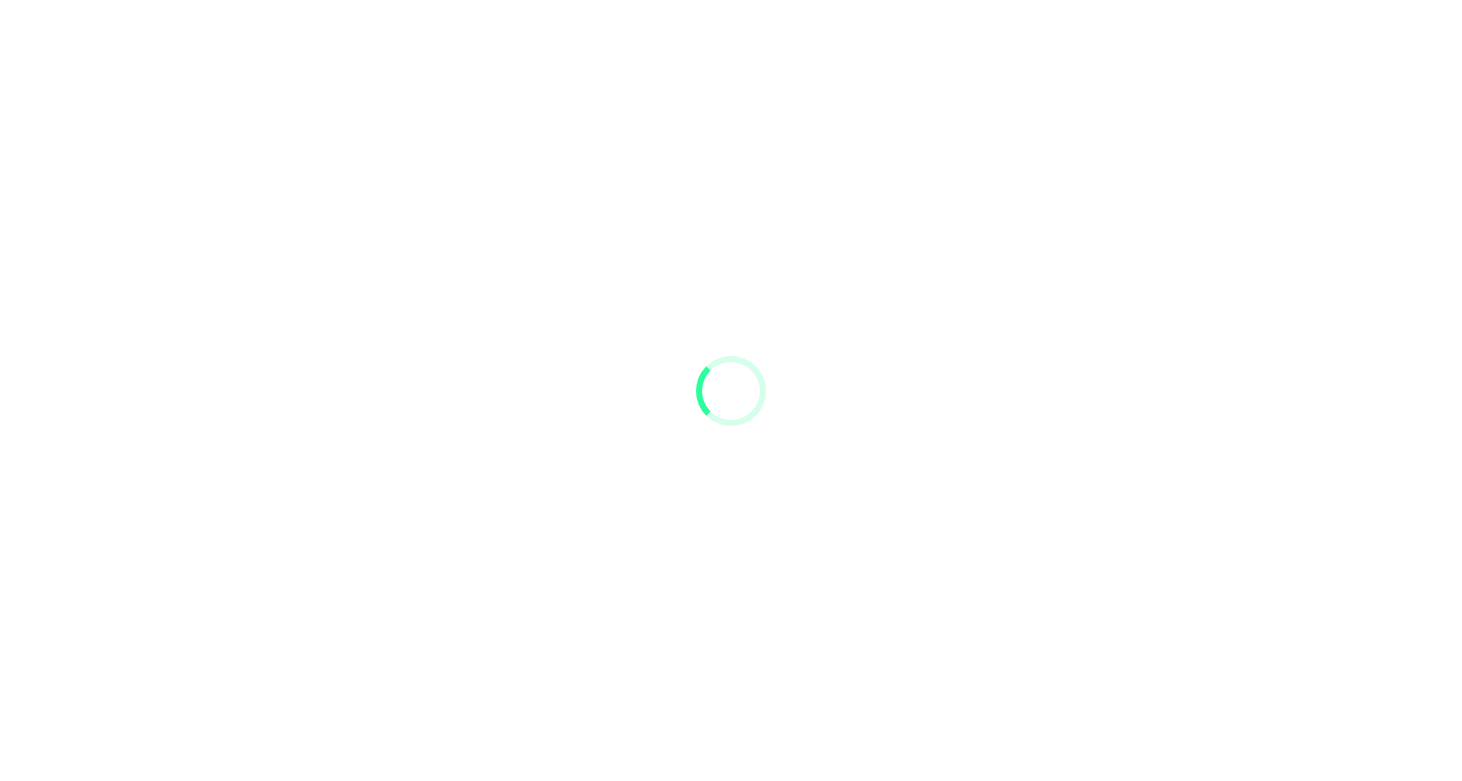 scroll, scrollTop: 0, scrollLeft: 0, axis: both 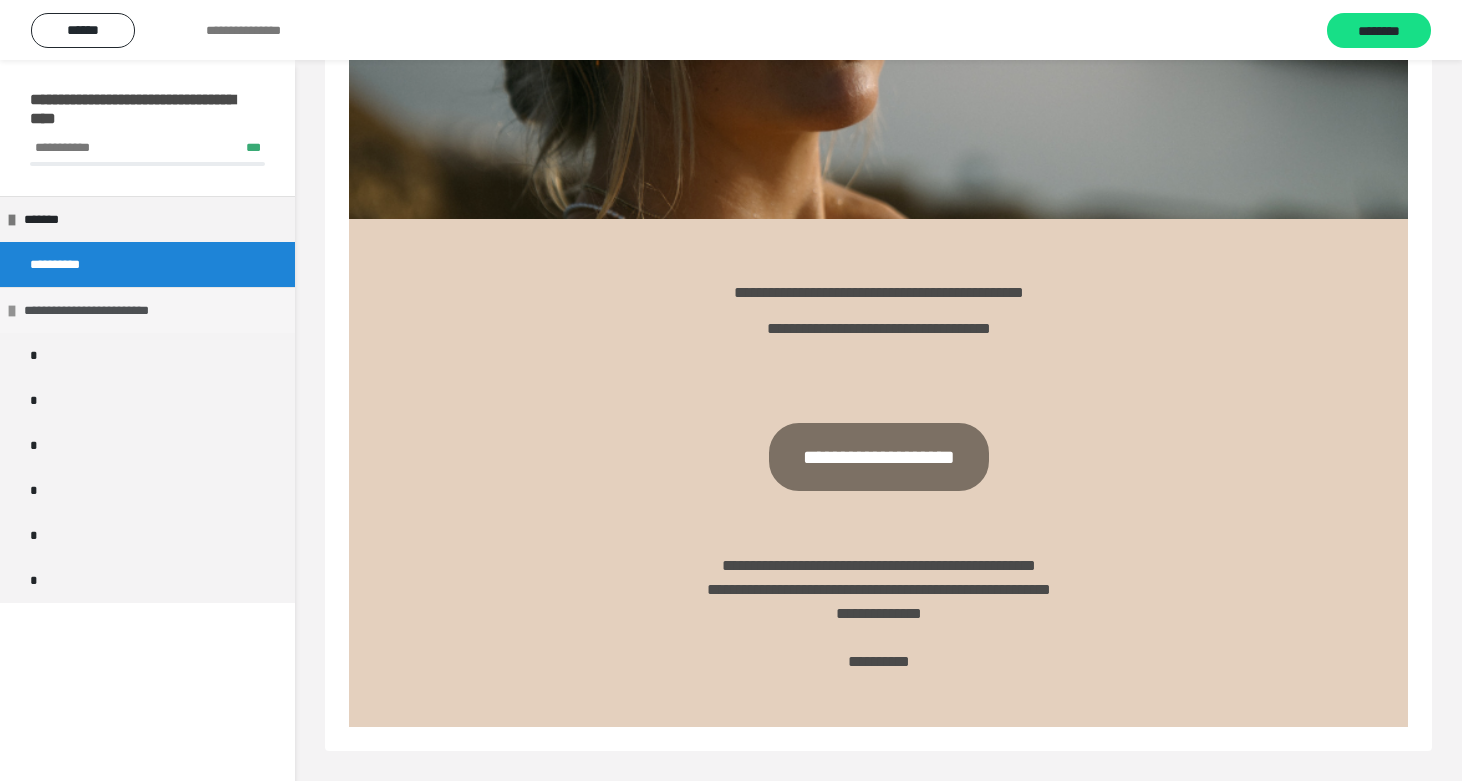 click on "**********" at bounding box center [107, 310] 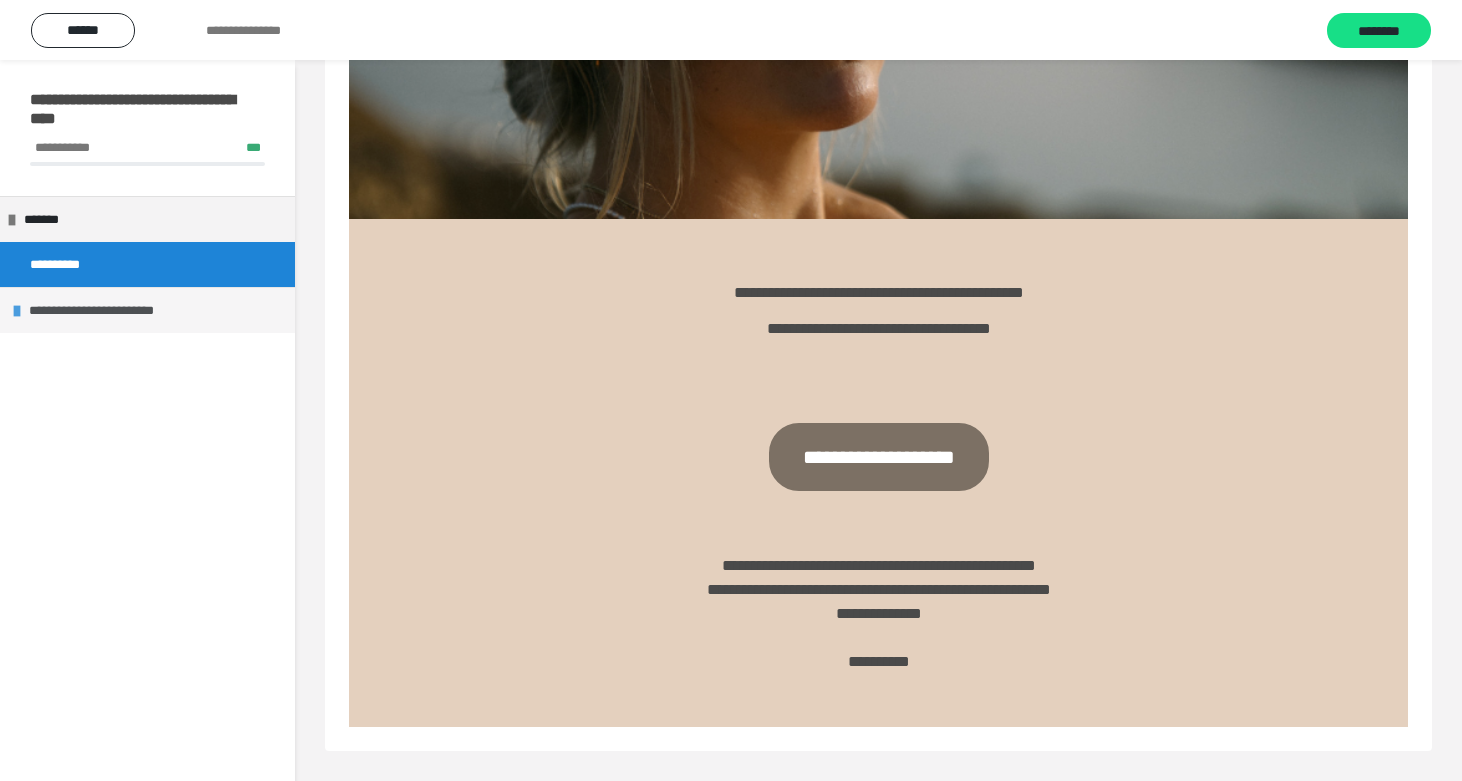 click on "**********" at bounding box center (112, 310) 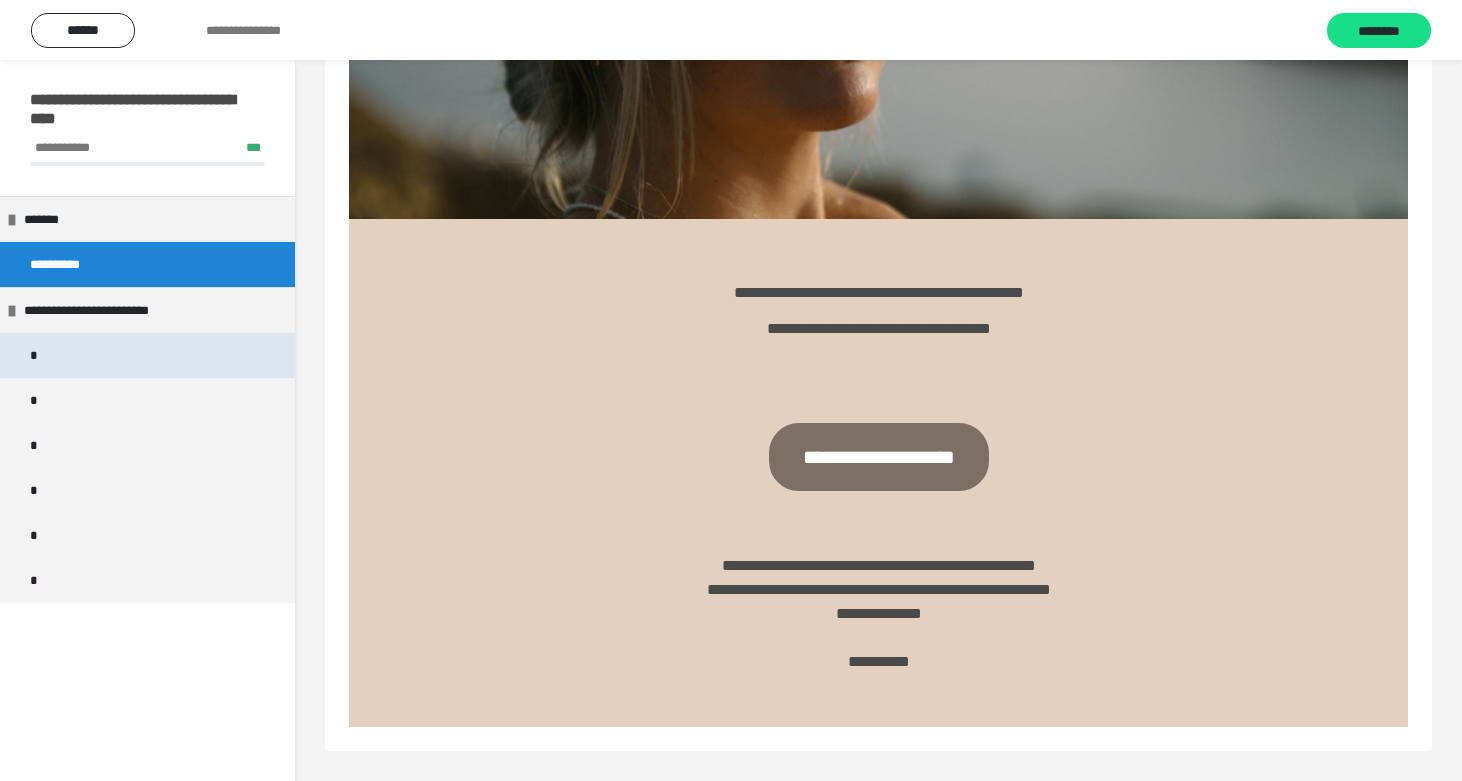 click on "*" at bounding box center [32, 355] 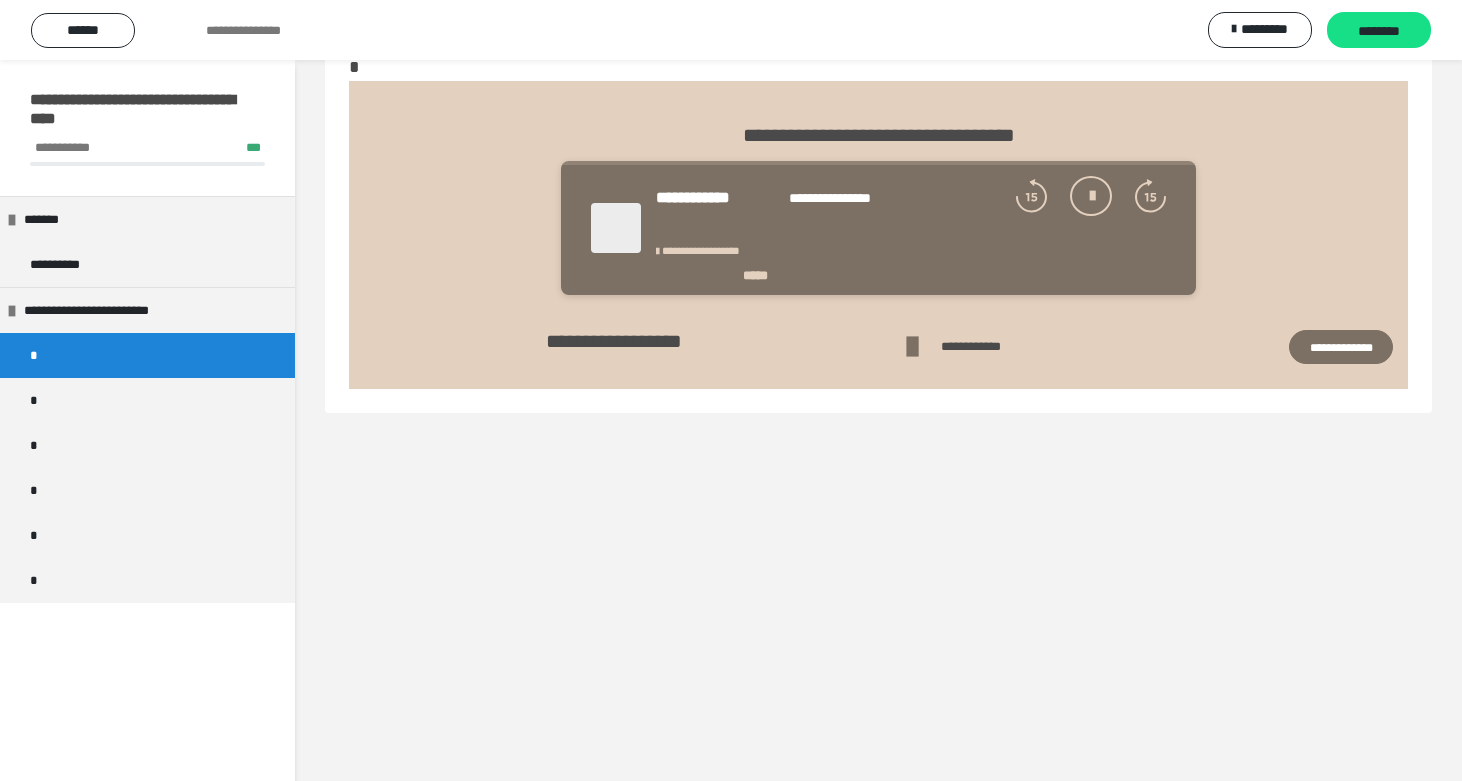 scroll, scrollTop: 60, scrollLeft: 0, axis: vertical 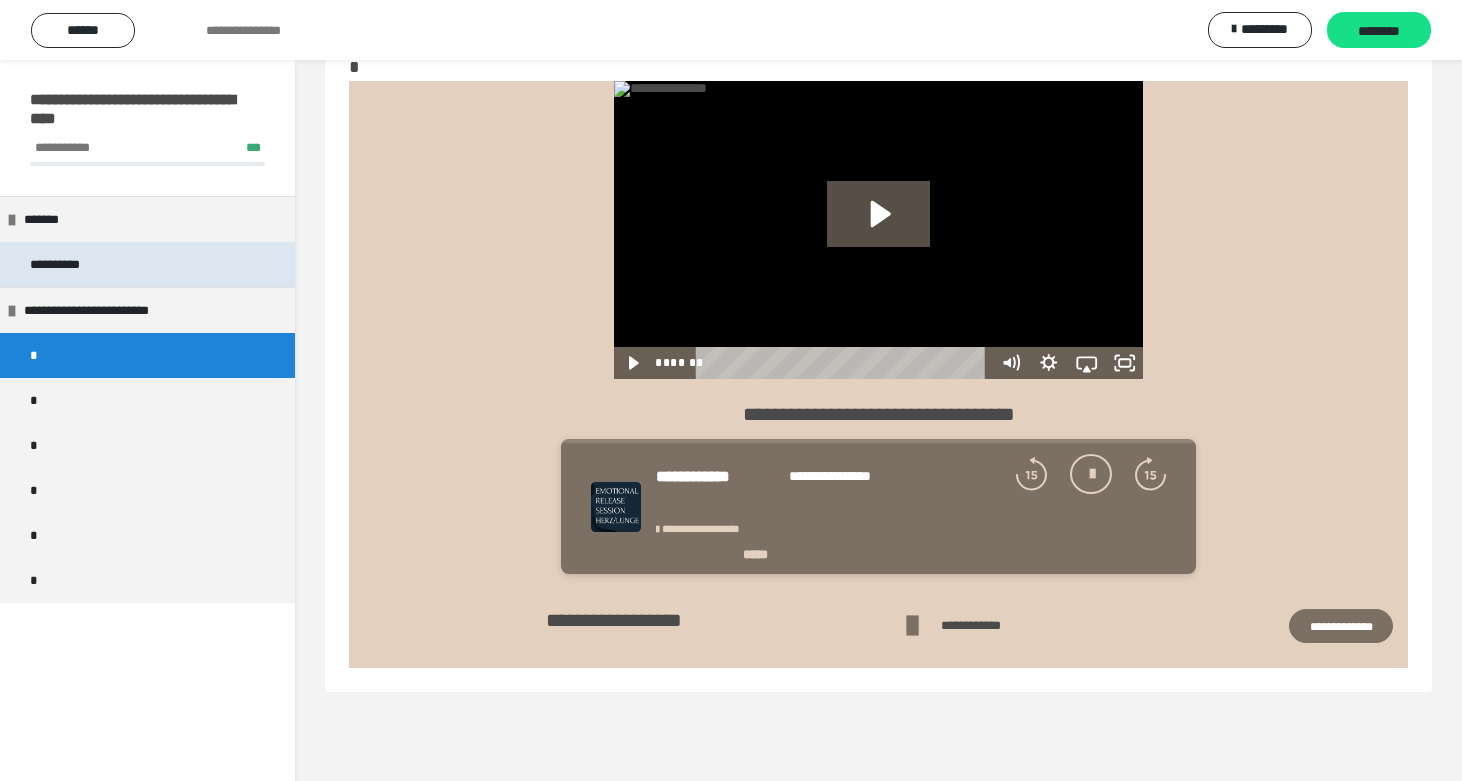 click on "**********" at bounding box center [72, 264] 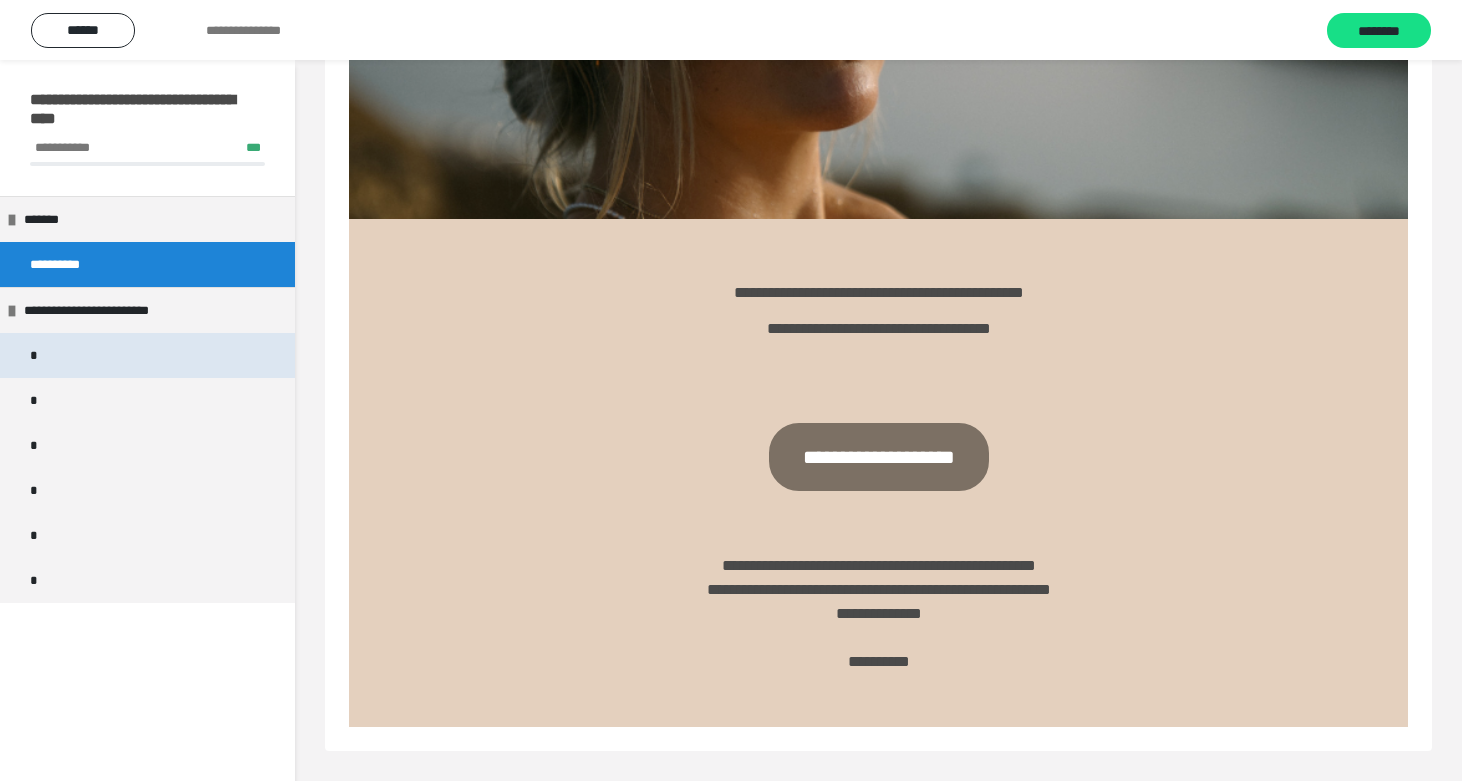 click on "*" at bounding box center [147, 355] 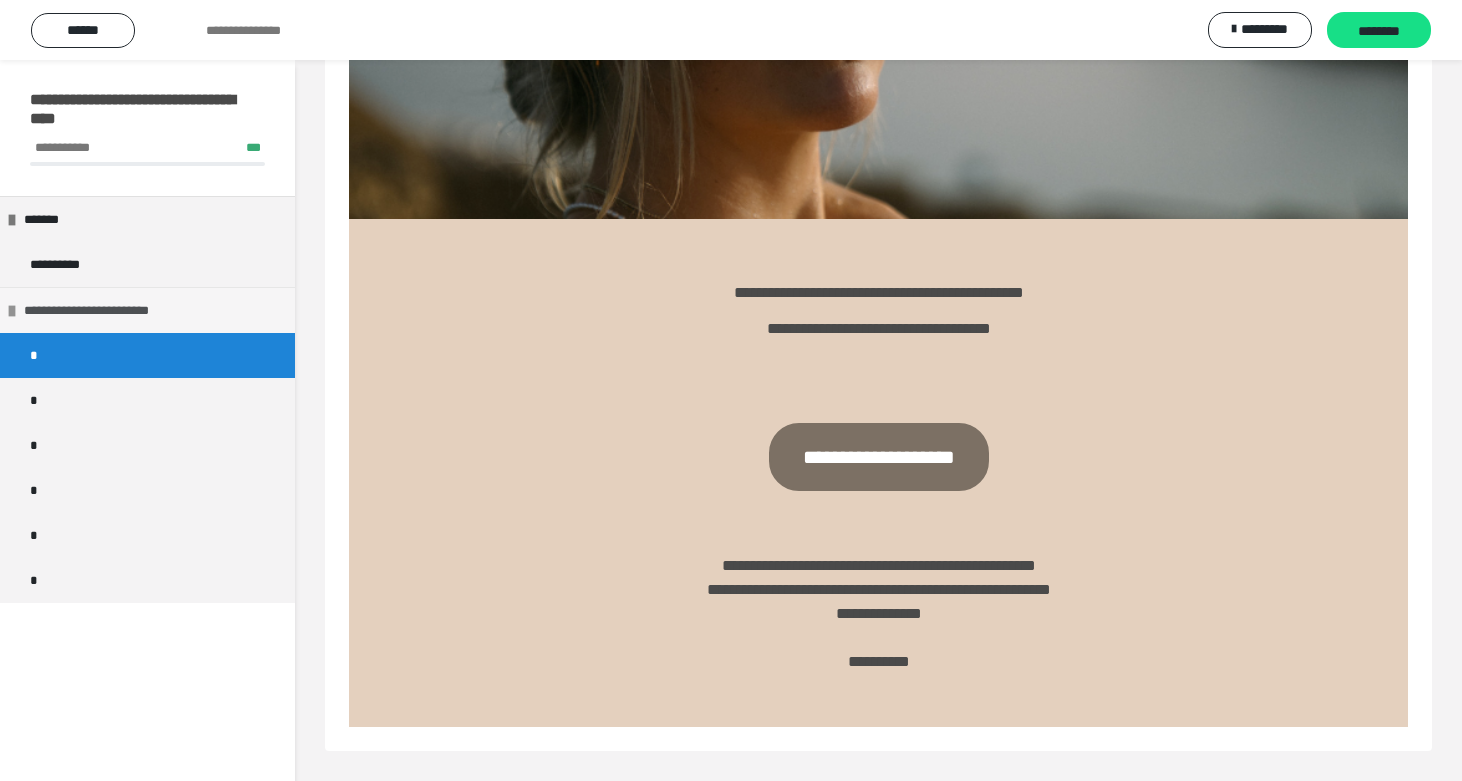 scroll, scrollTop: 60, scrollLeft: 0, axis: vertical 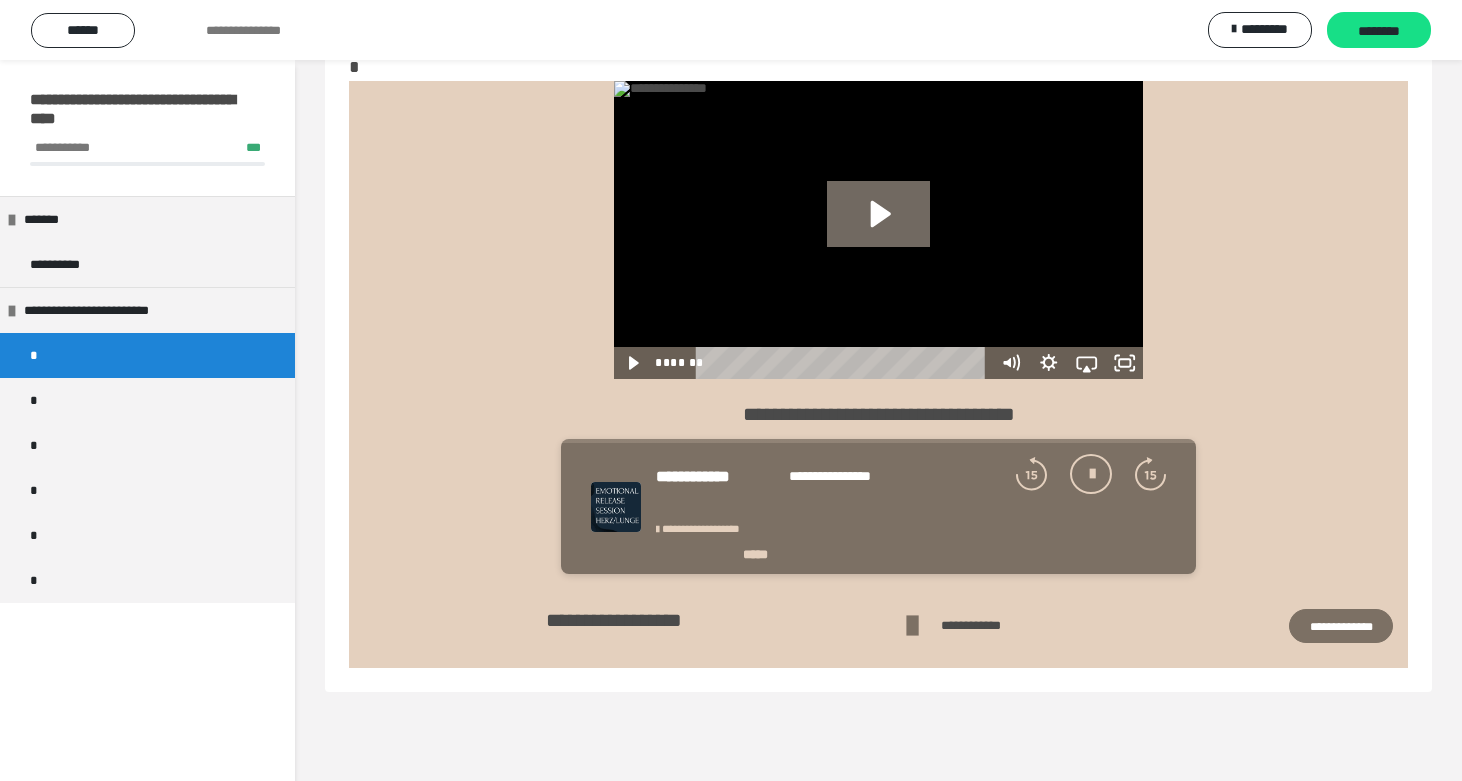 click 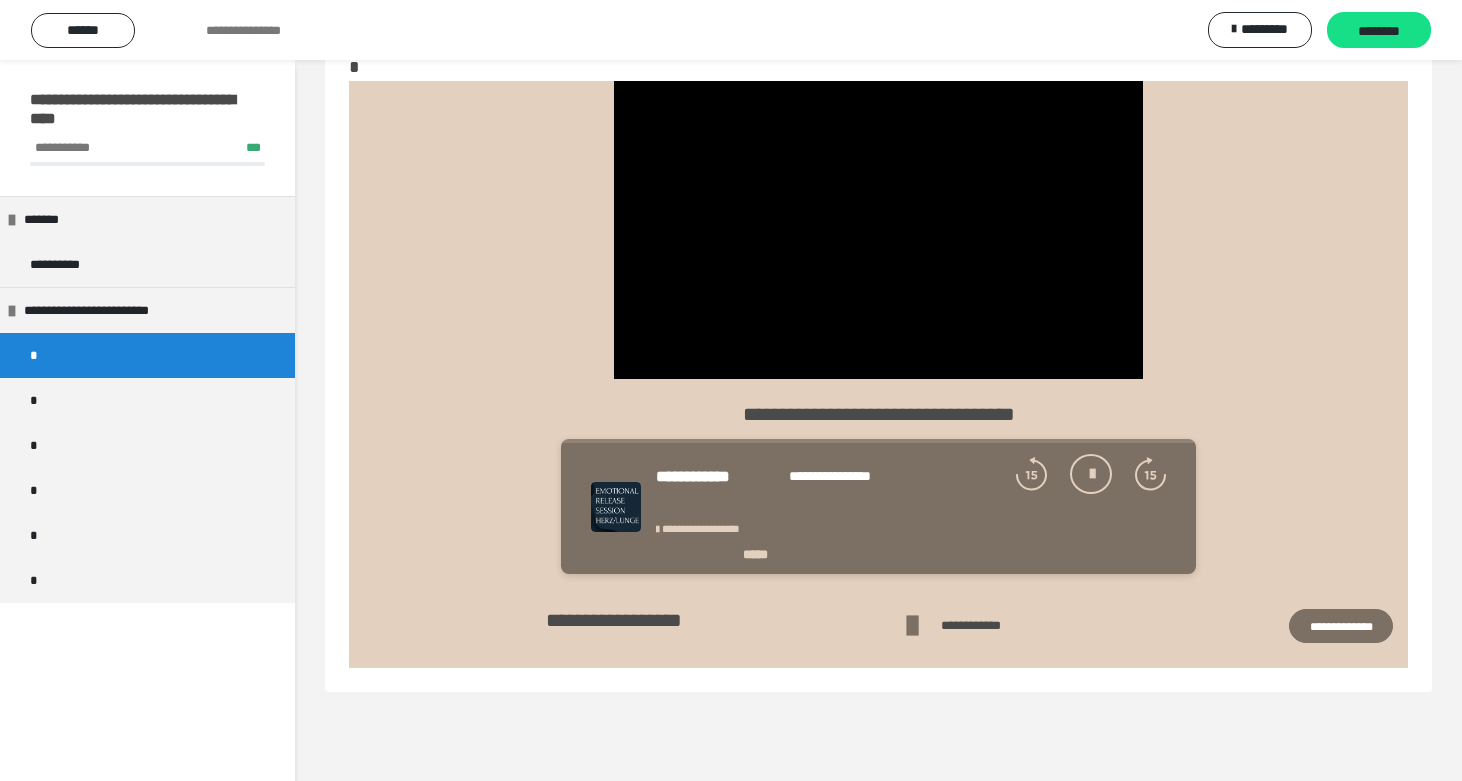 click at bounding box center (912, 626) 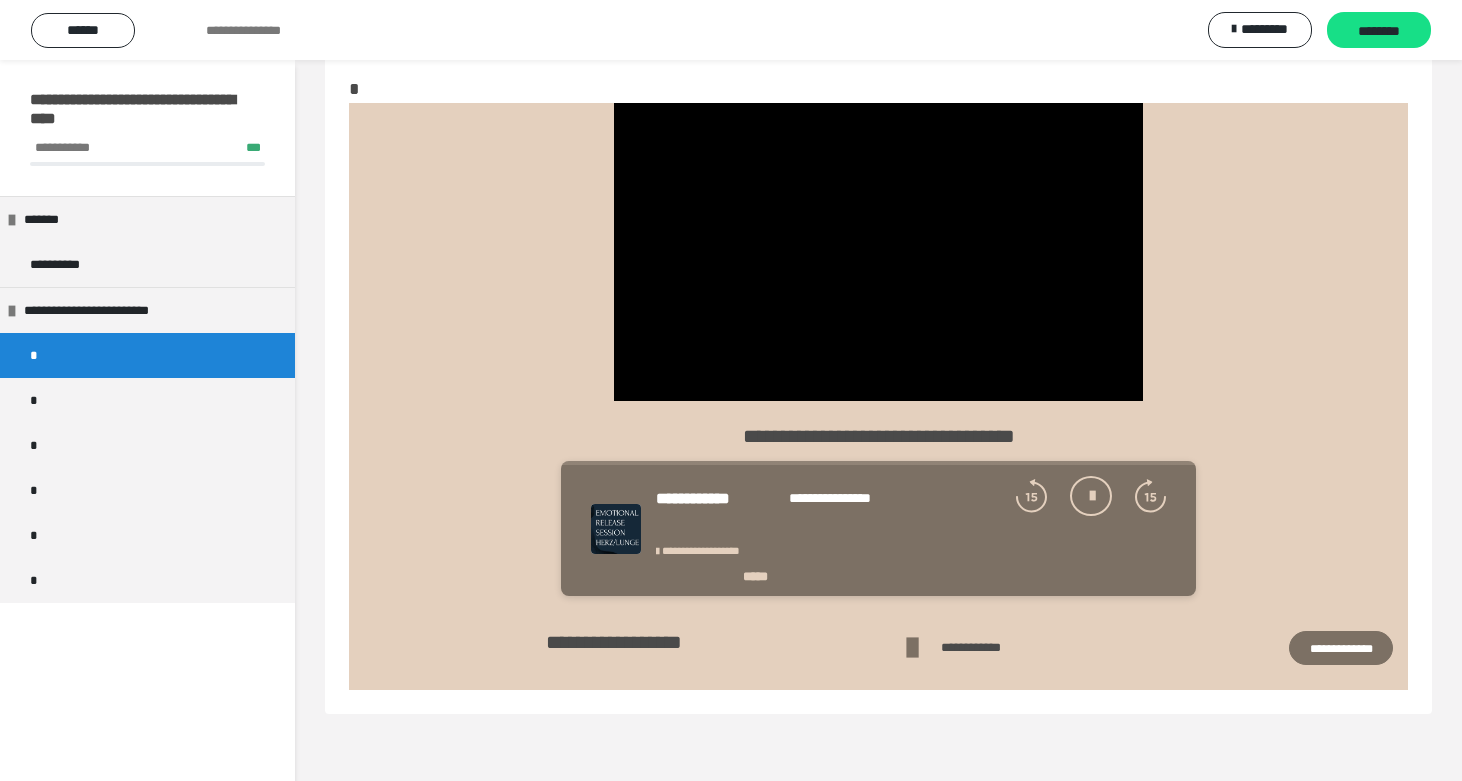 scroll, scrollTop: 33, scrollLeft: 0, axis: vertical 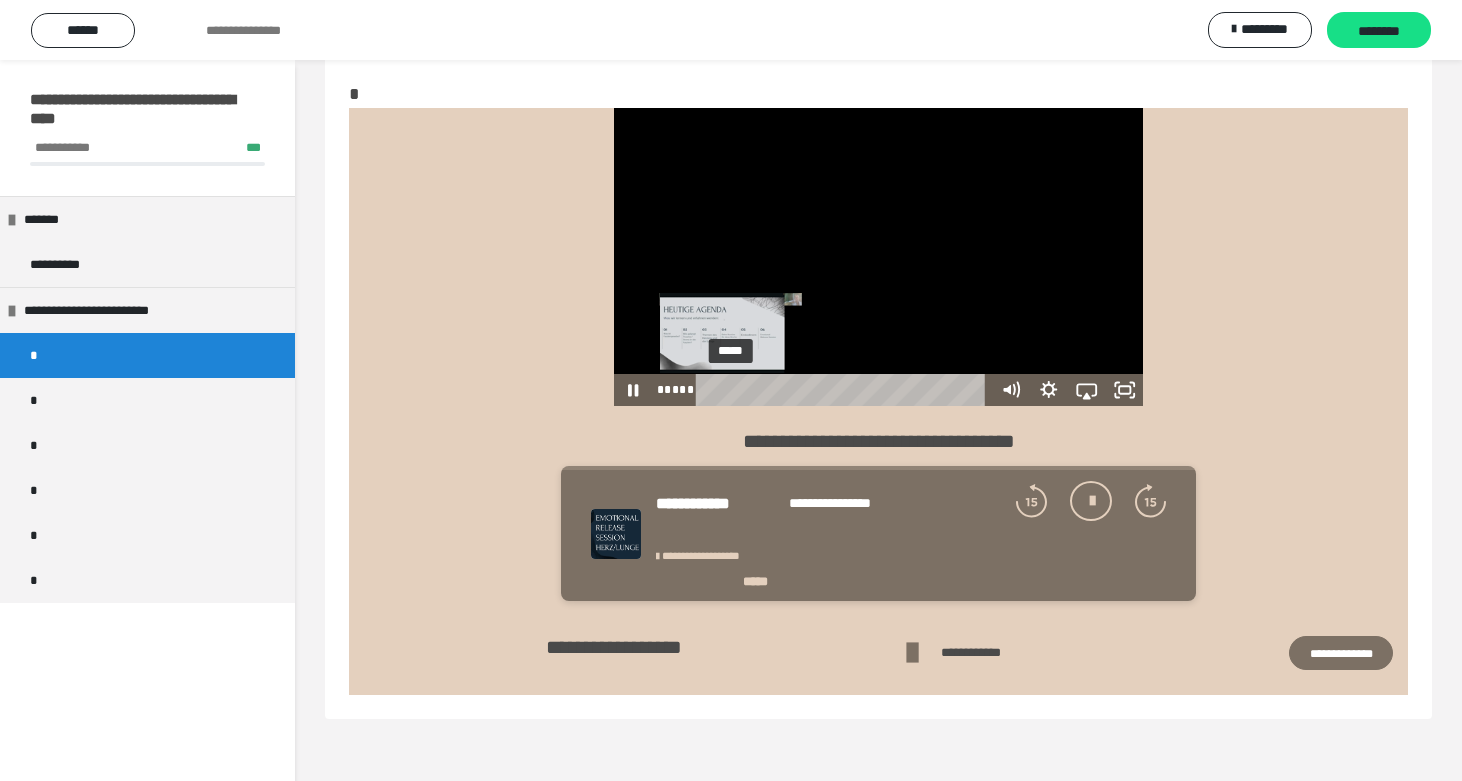 click on "*****" at bounding box center (845, 390) 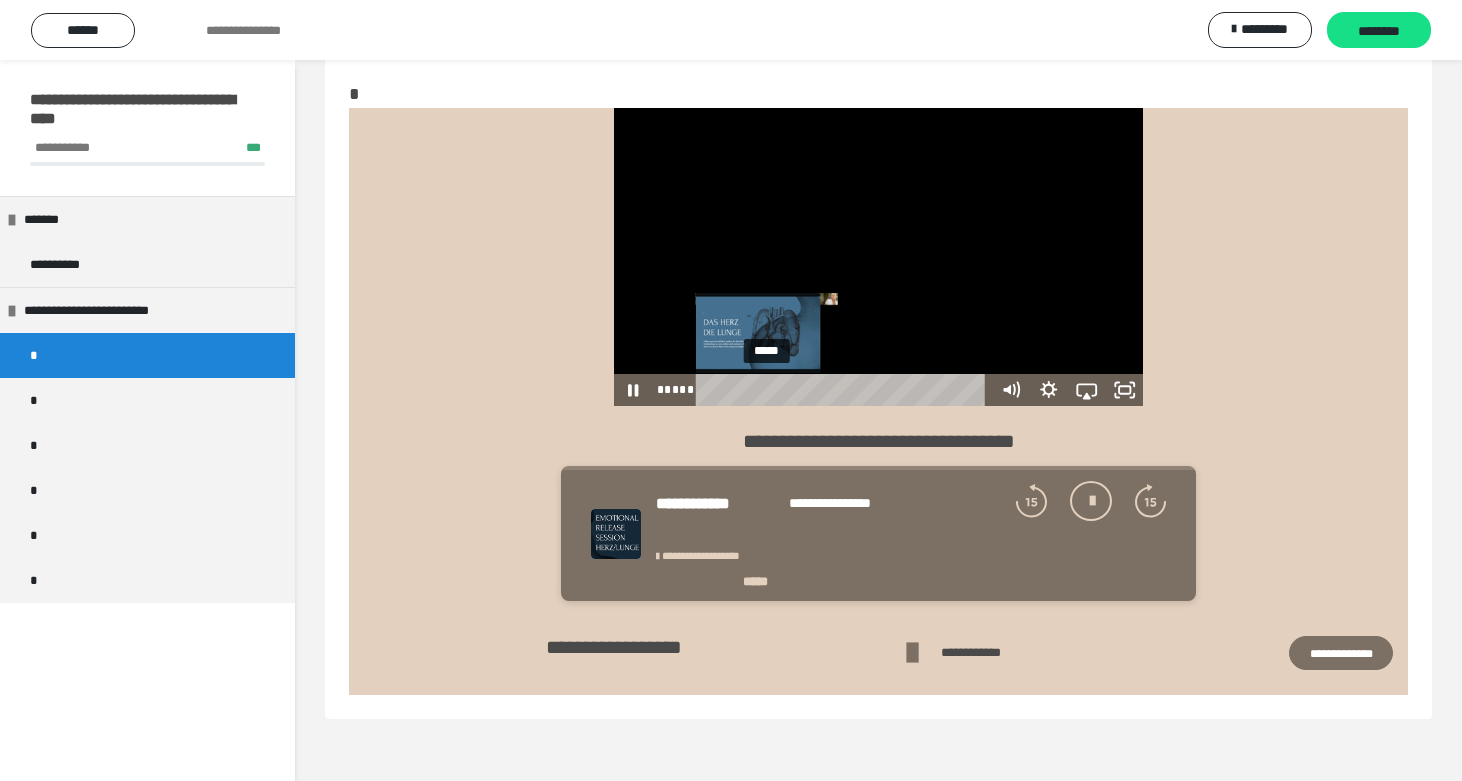 click on "*****" at bounding box center (845, 390) 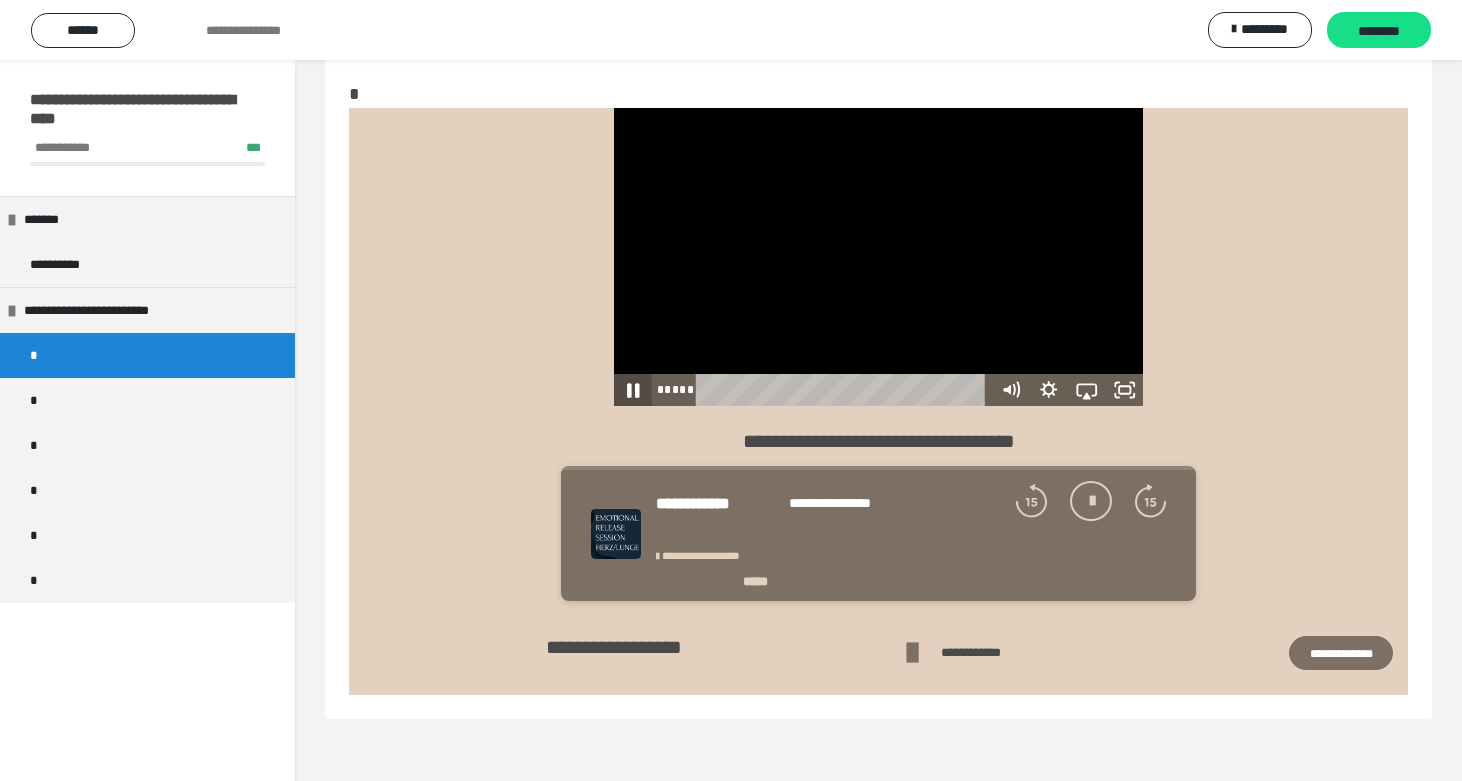 click 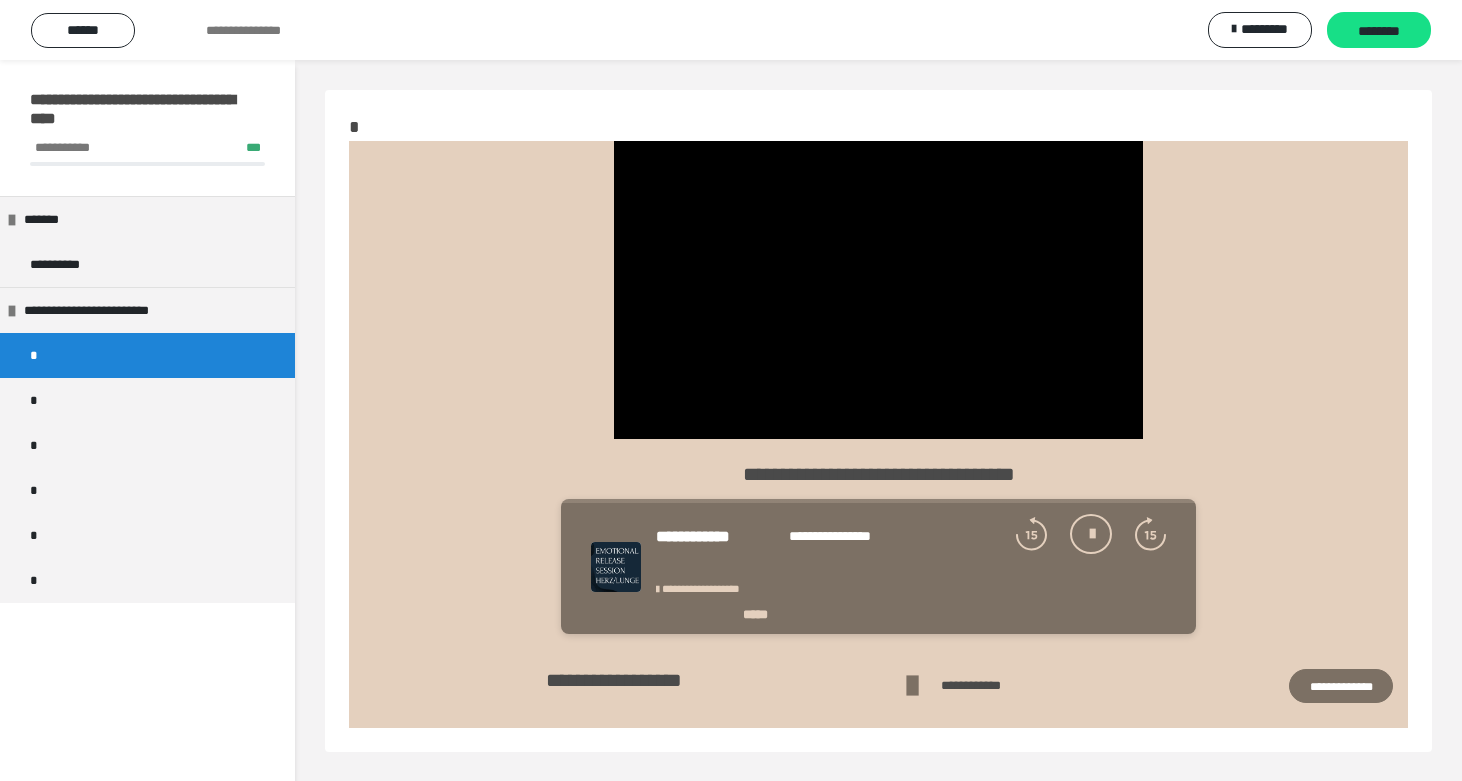 scroll, scrollTop: 0, scrollLeft: 0, axis: both 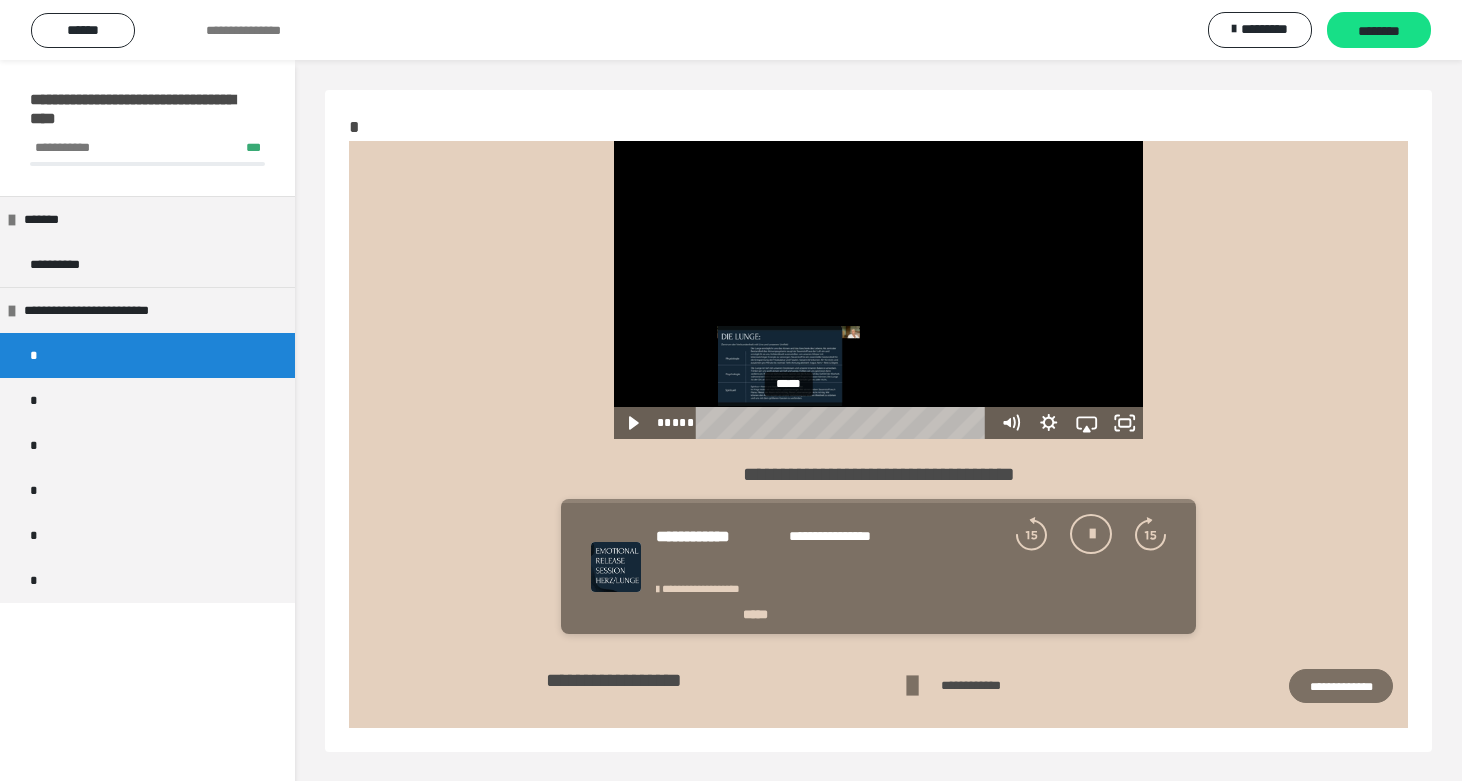 click on "*****" at bounding box center [845, 423] 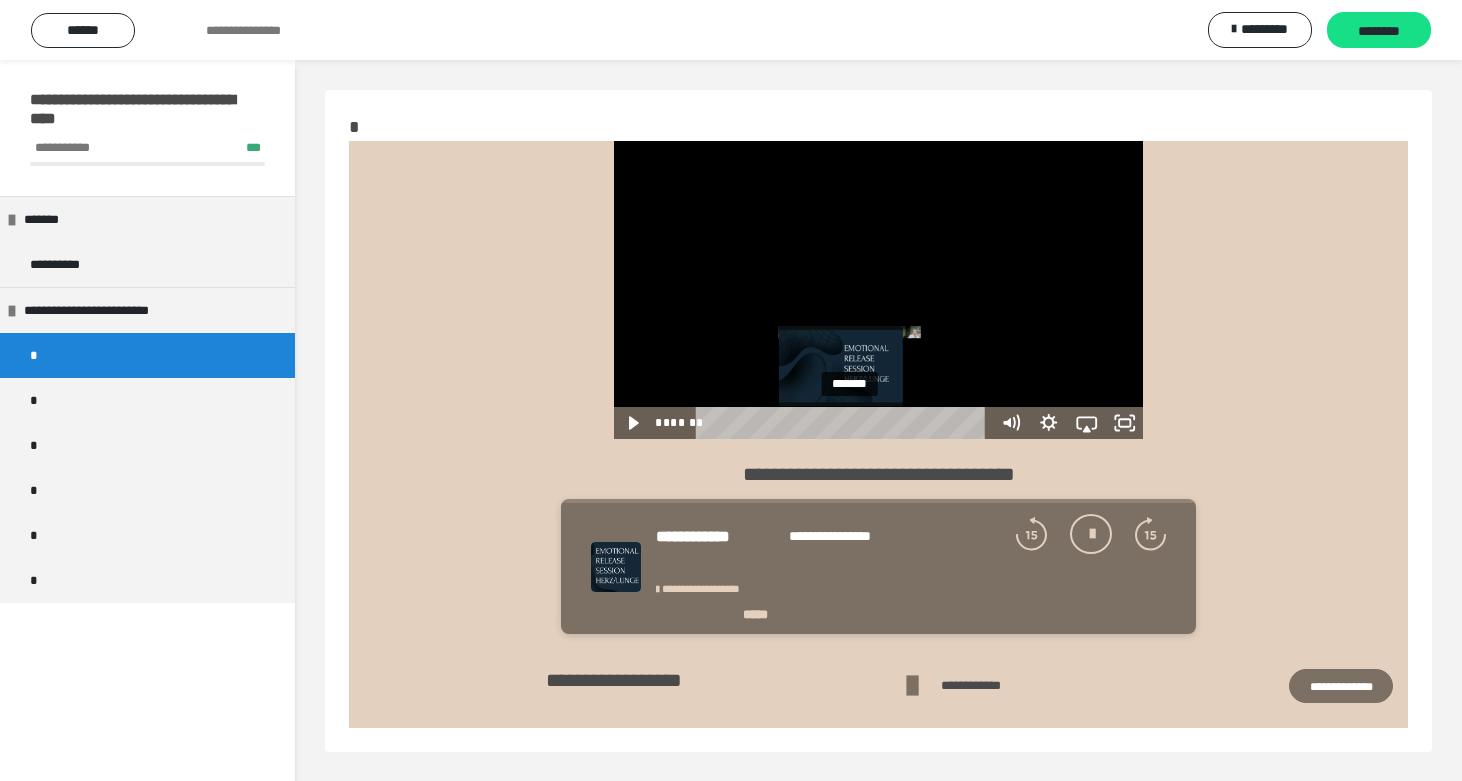 click on "*******" at bounding box center (845, 423) 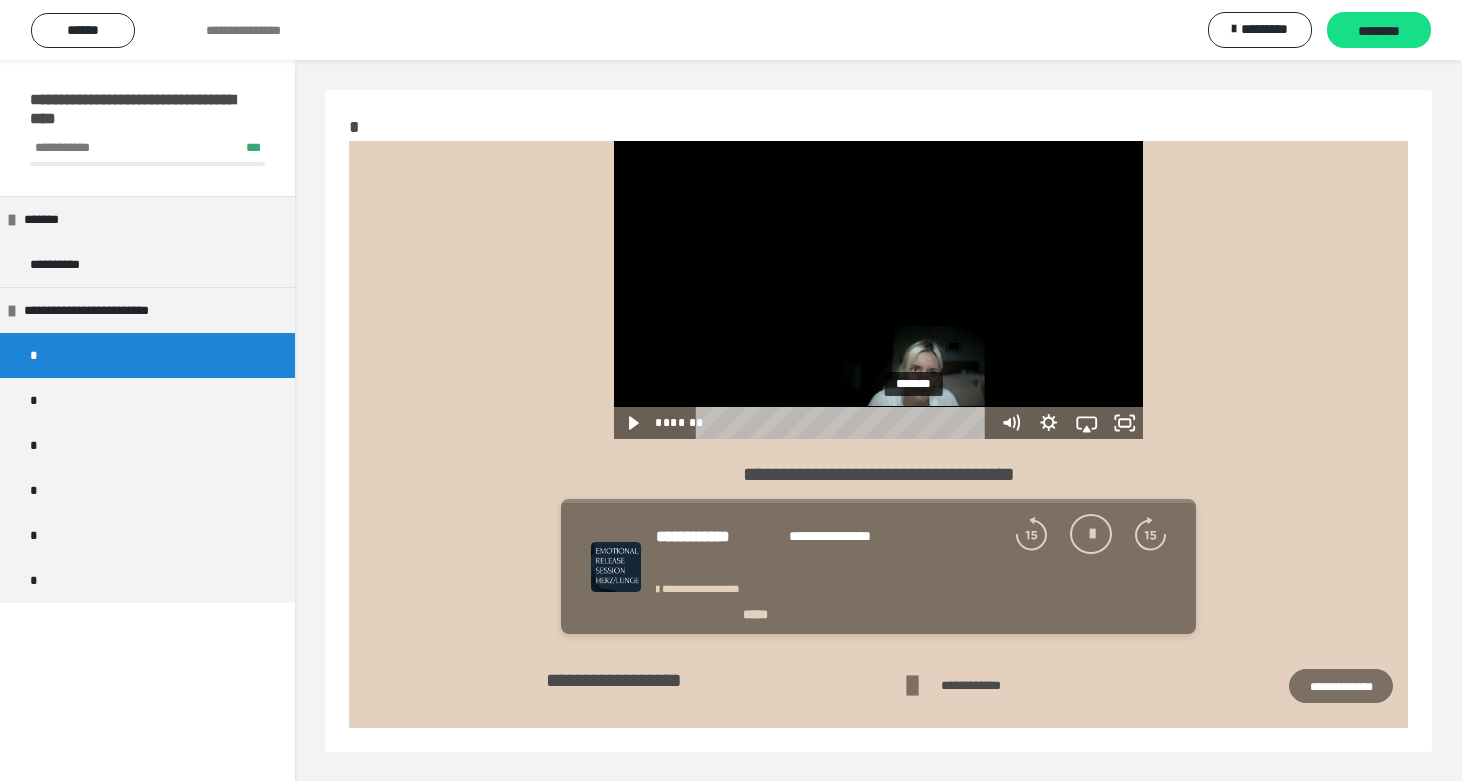 click on "*******" at bounding box center (845, 423) 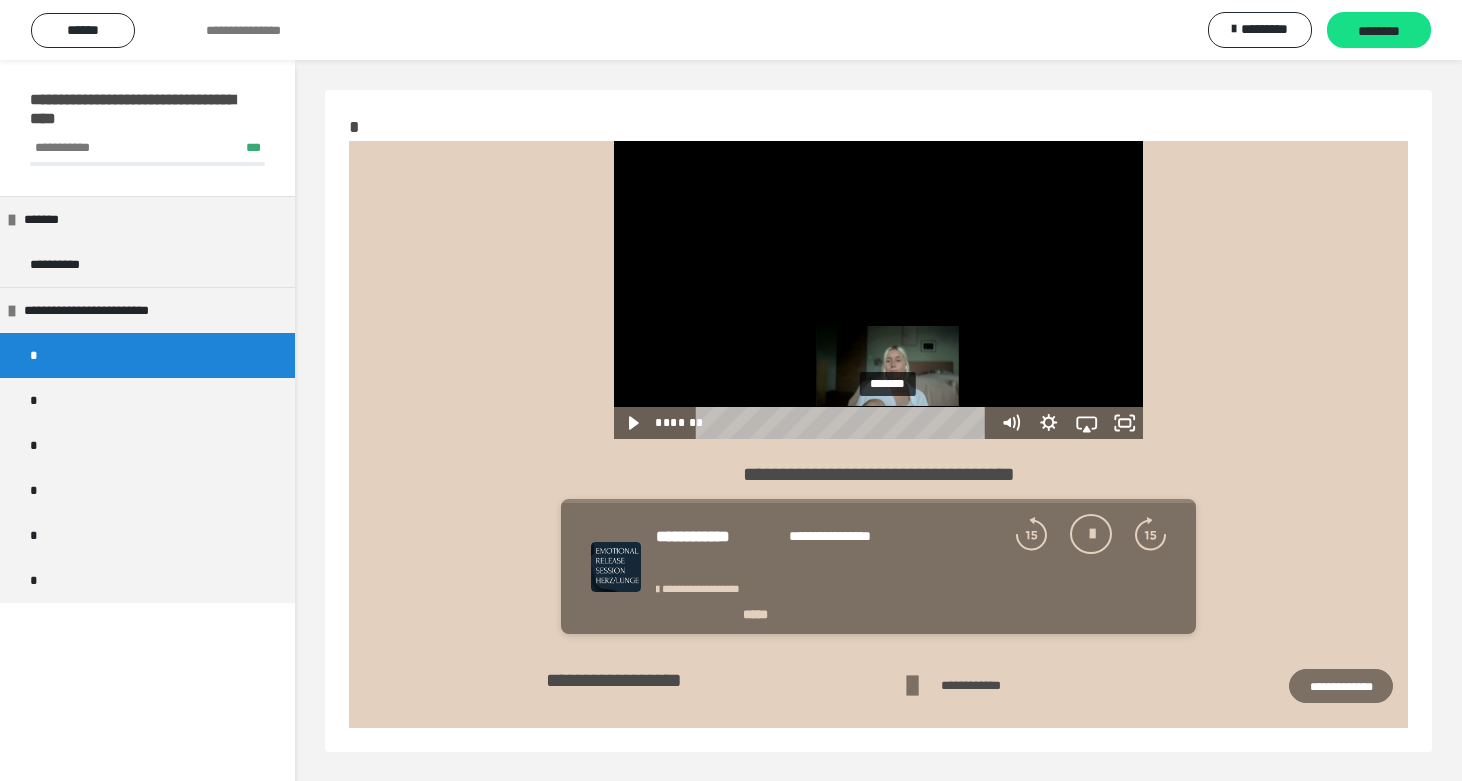 click on "*******" at bounding box center [845, 423] 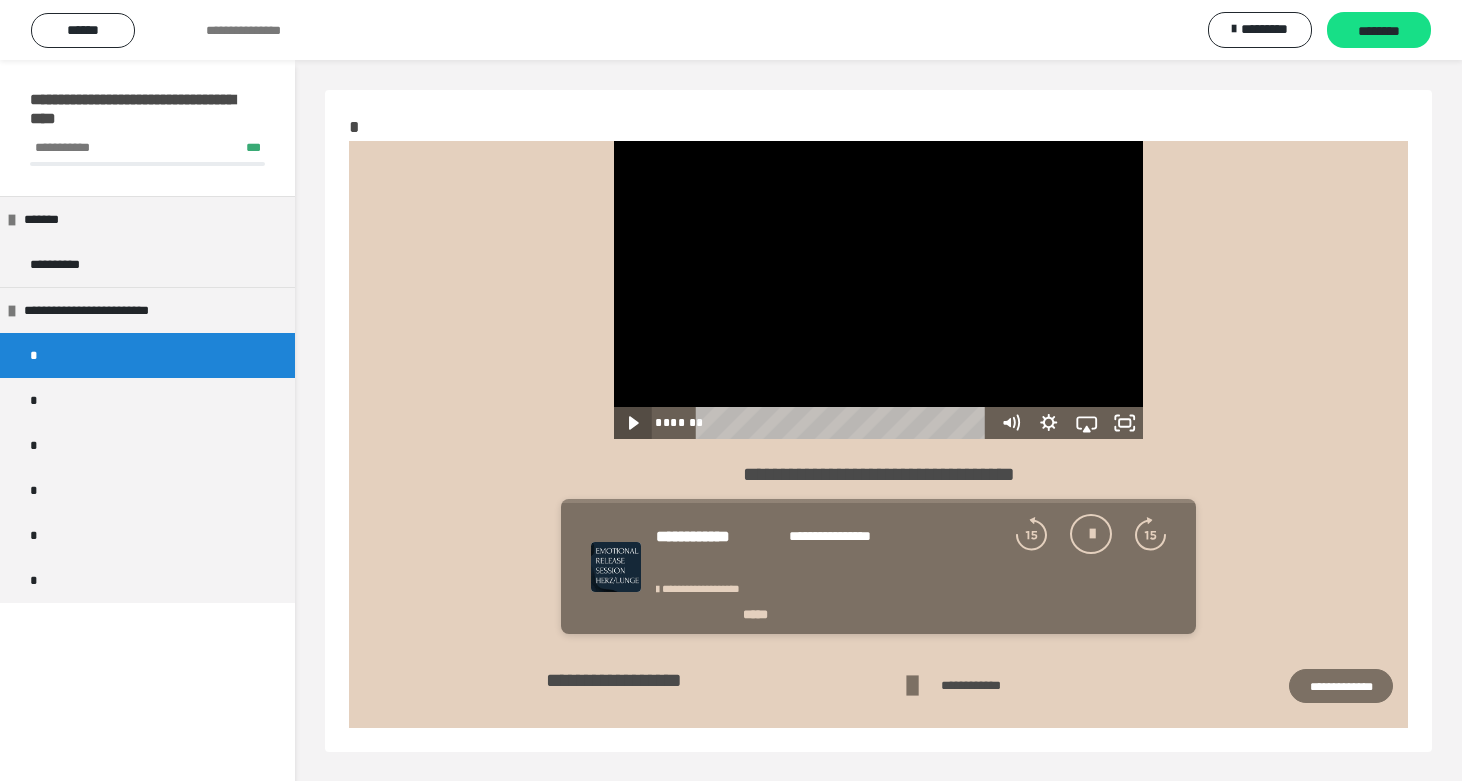 click 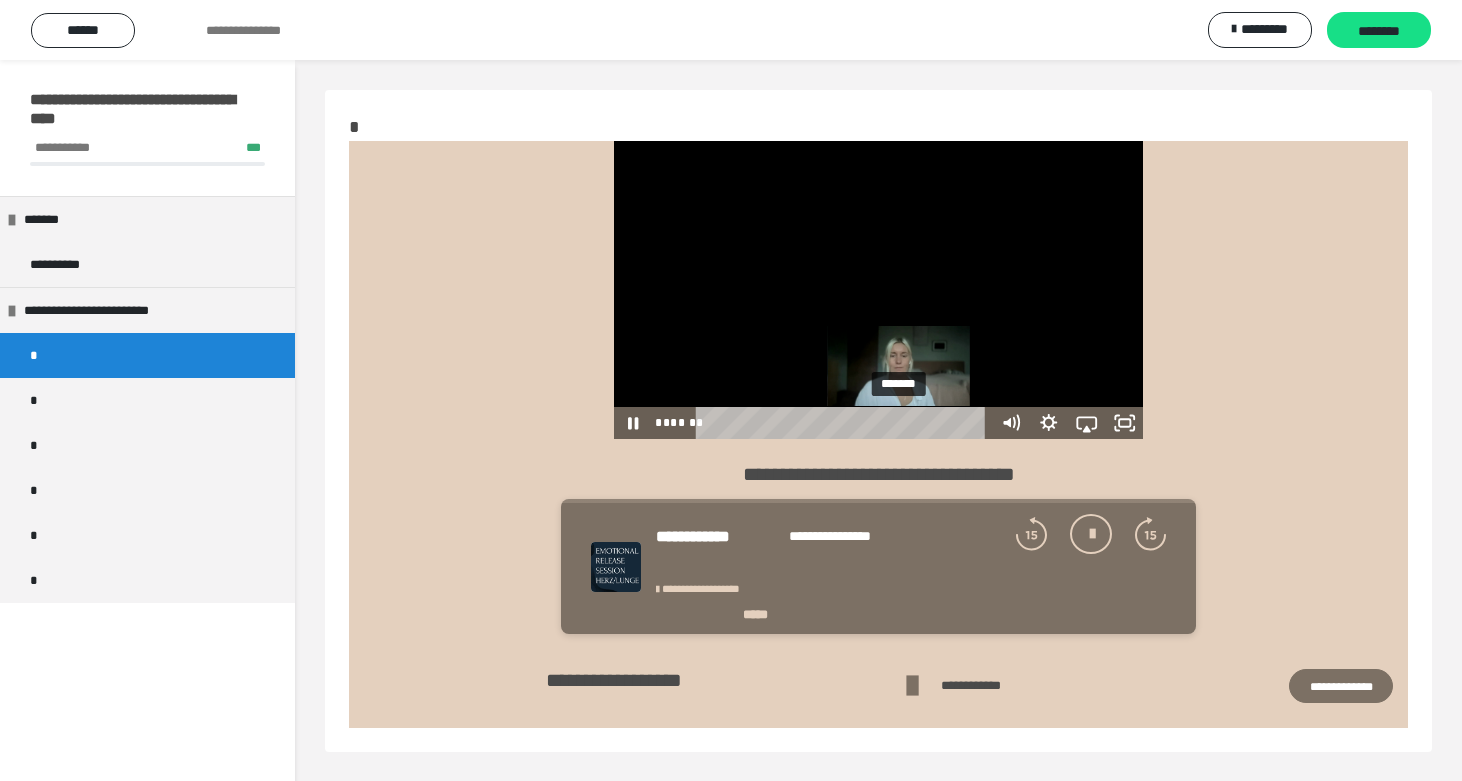 click on "*******" at bounding box center [845, 423] 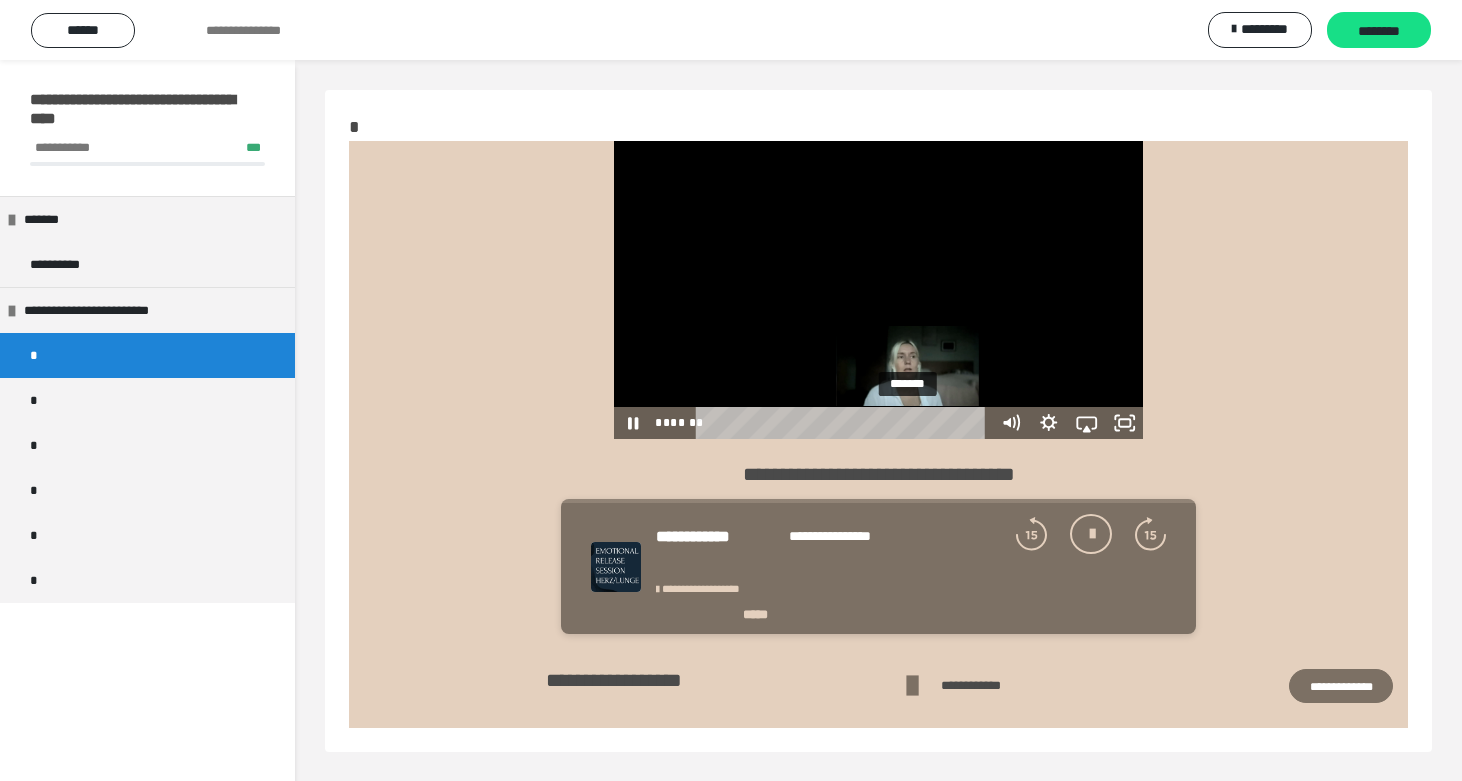 click on "*******" at bounding box center [845, 423] 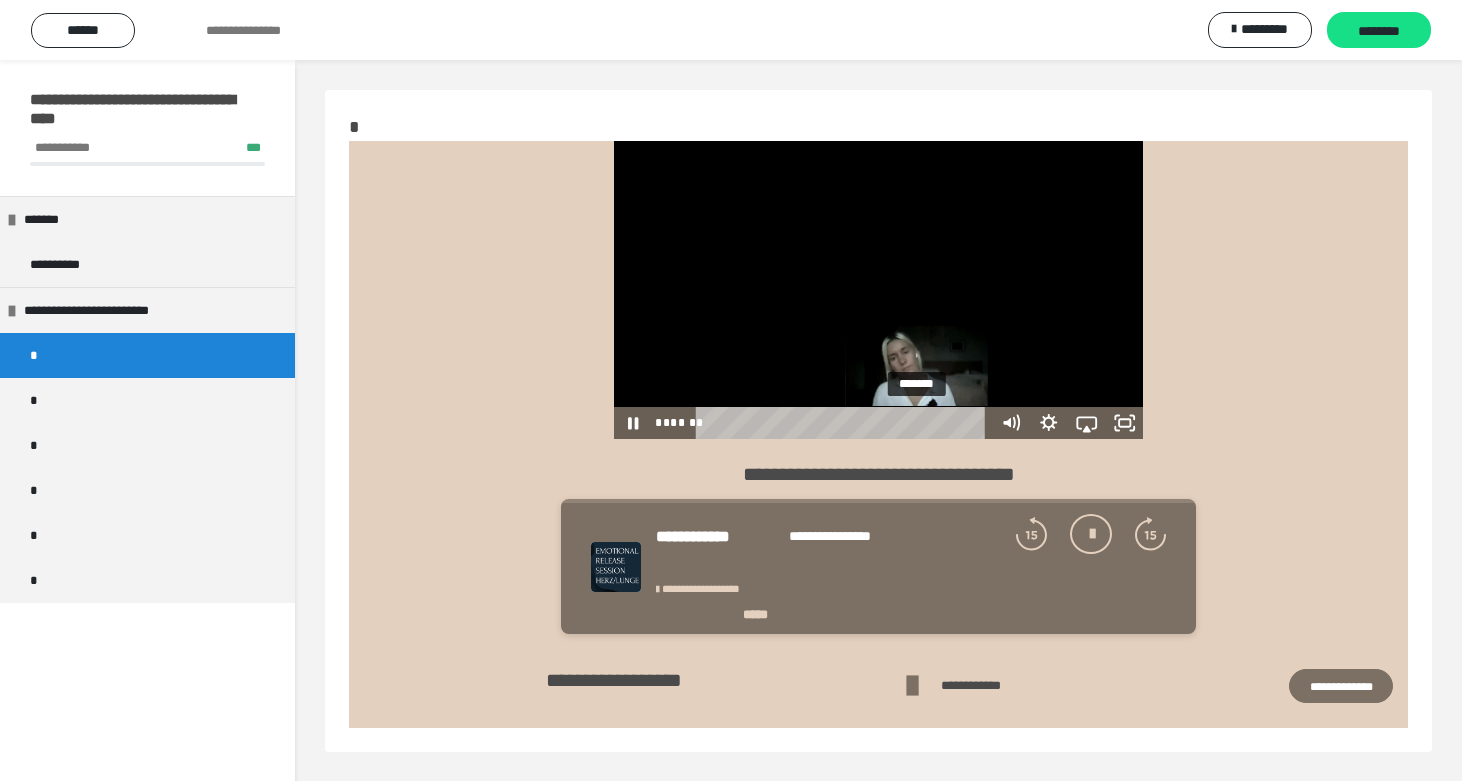 click on "*******" at bounding box center (845, 423) 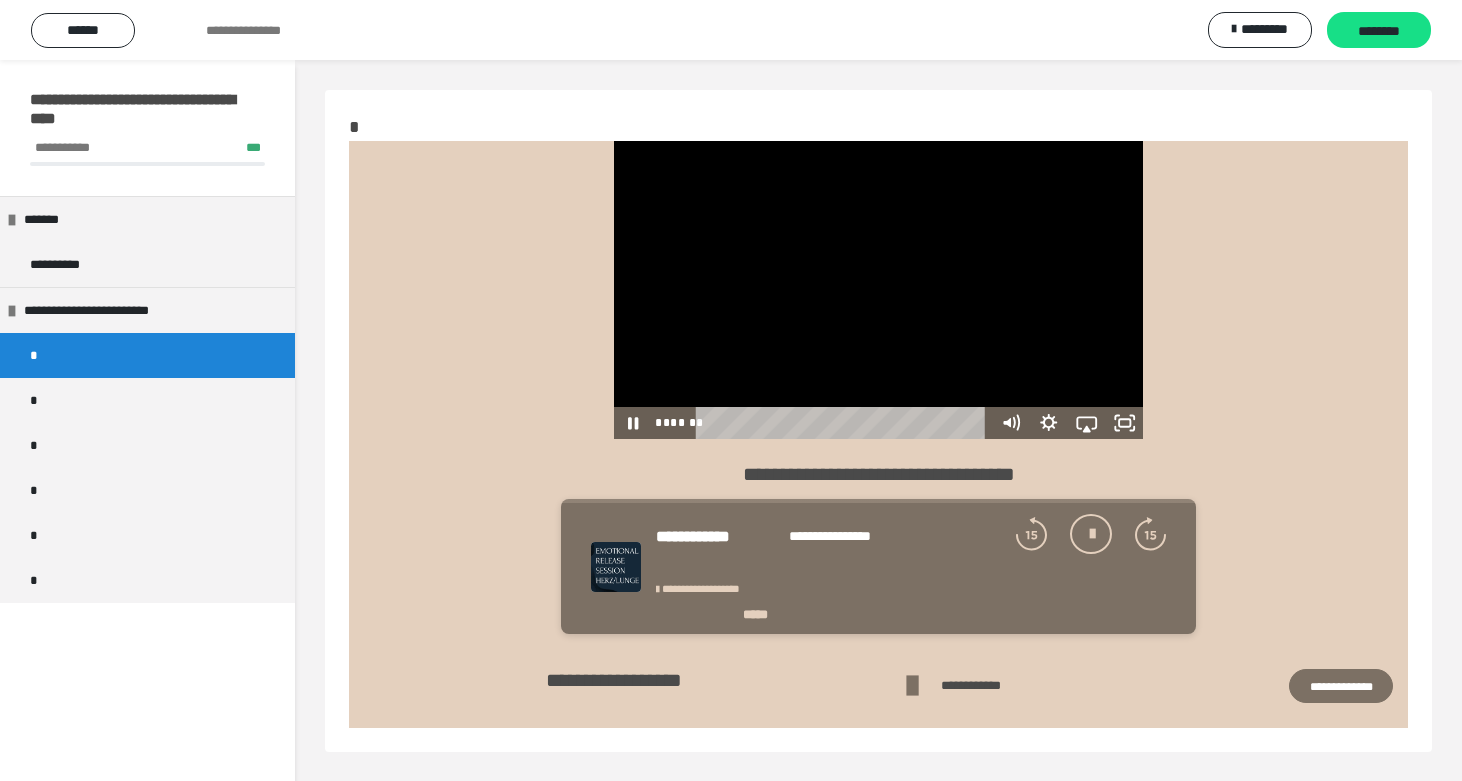 click at bounding box center [879, 290] 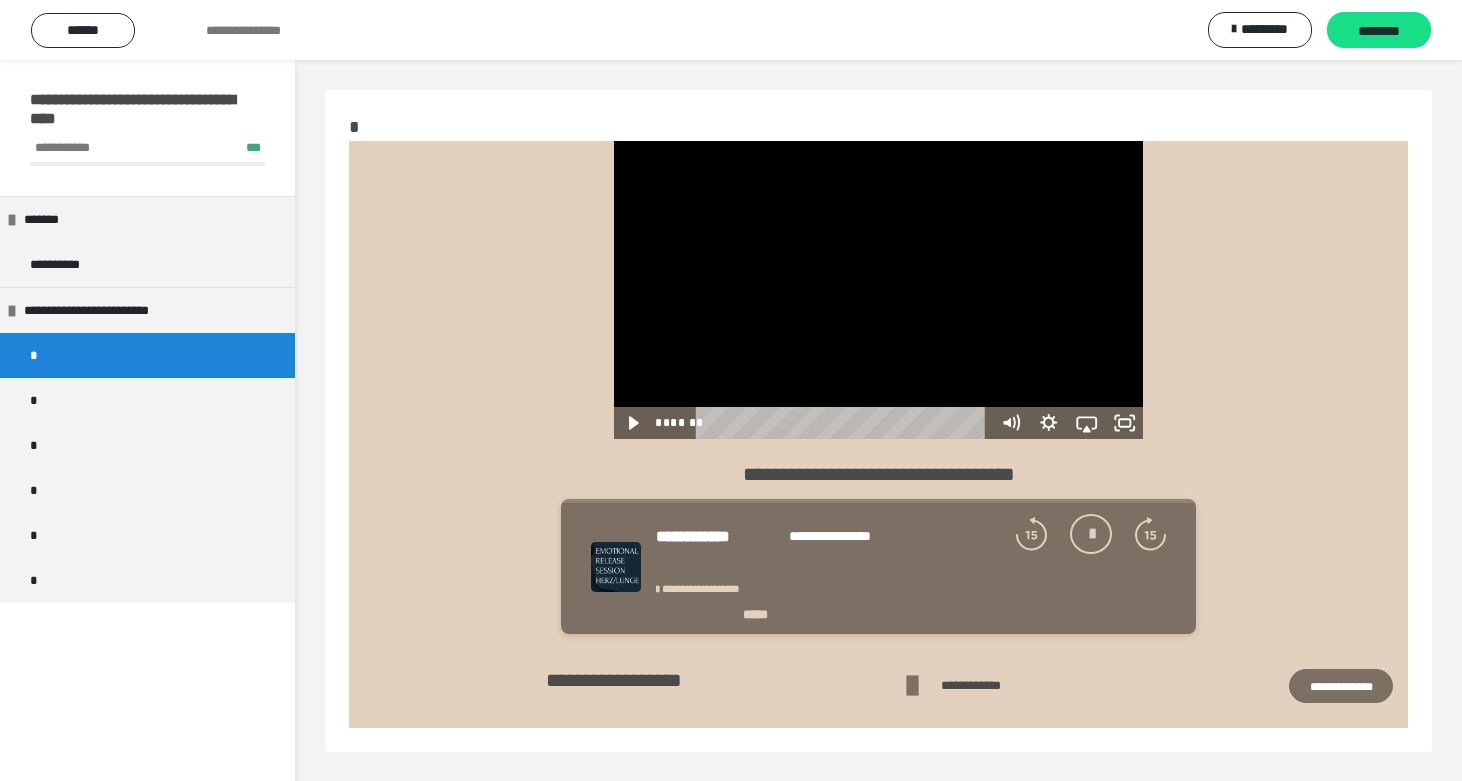 click at bounding box center [879, 290] 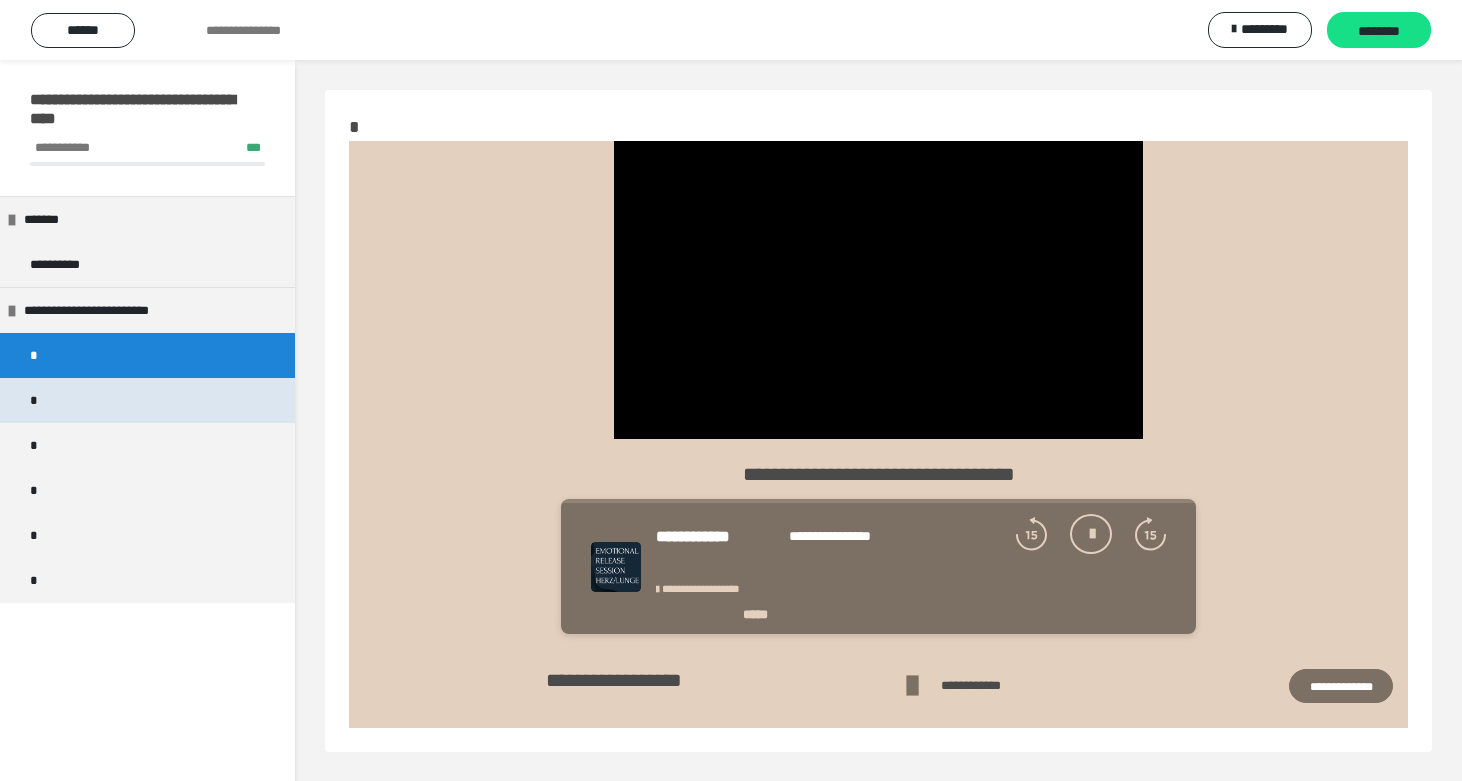 click on "*" at bounding box center (33, 400) 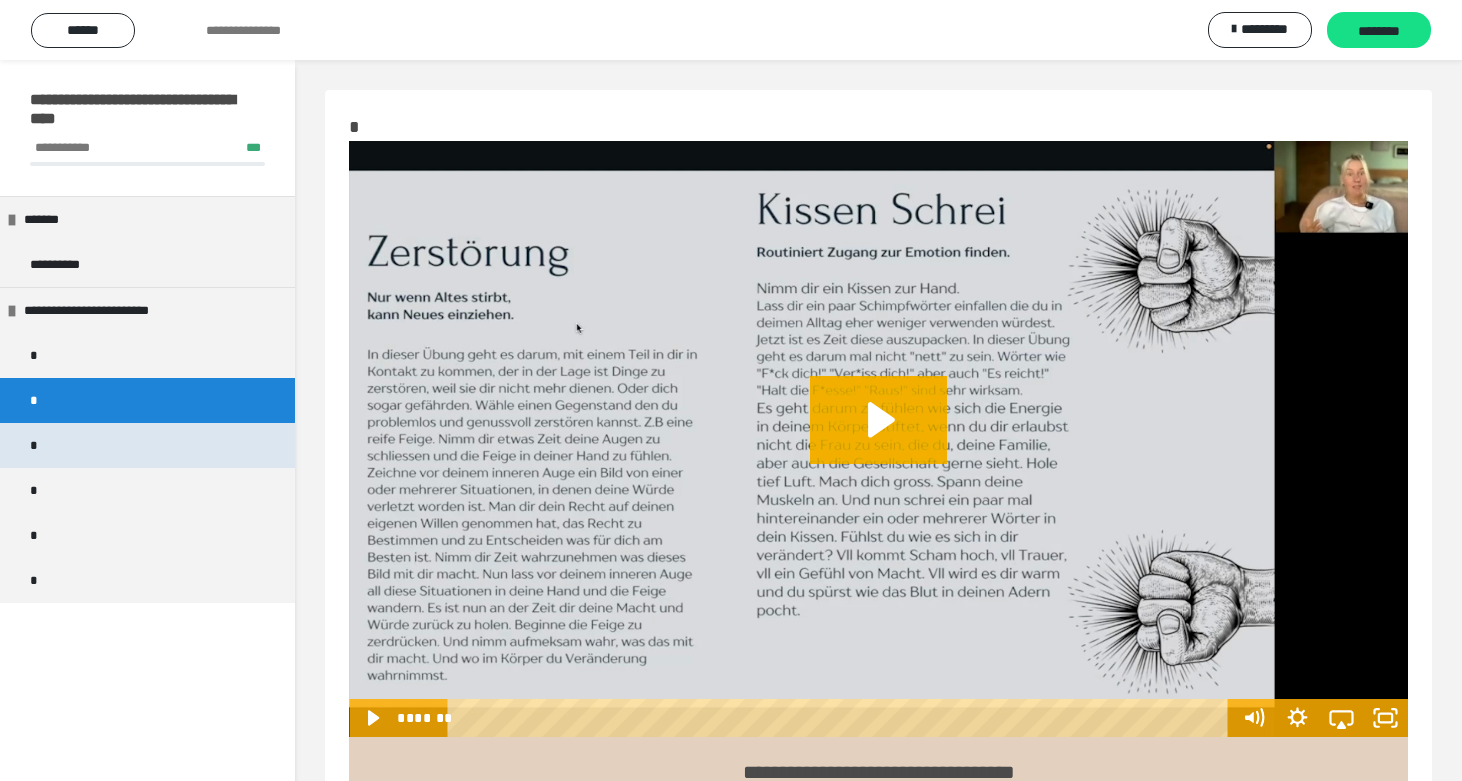 click on "*" at bounding box center [147, 445] 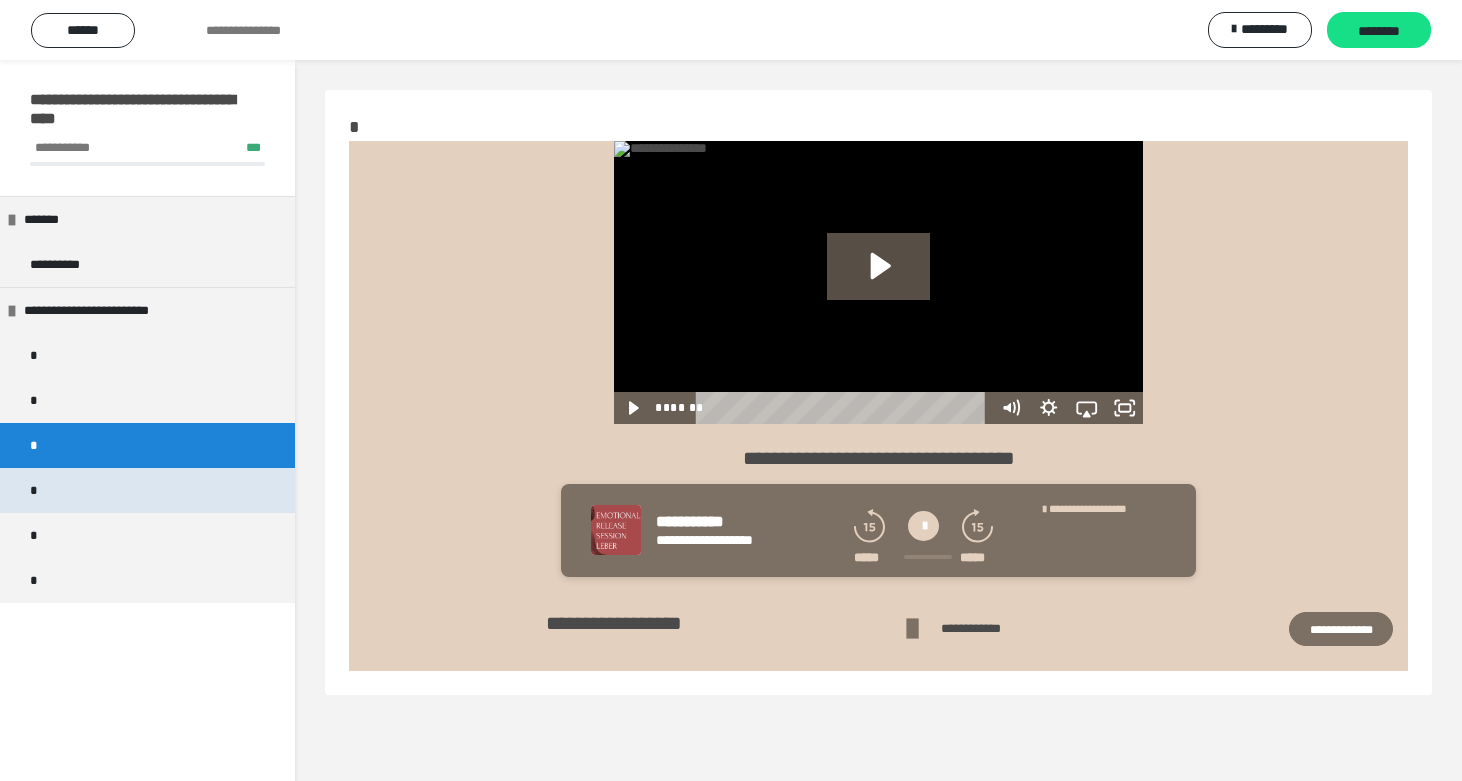 click on "*" at bounding box center [34, 490] 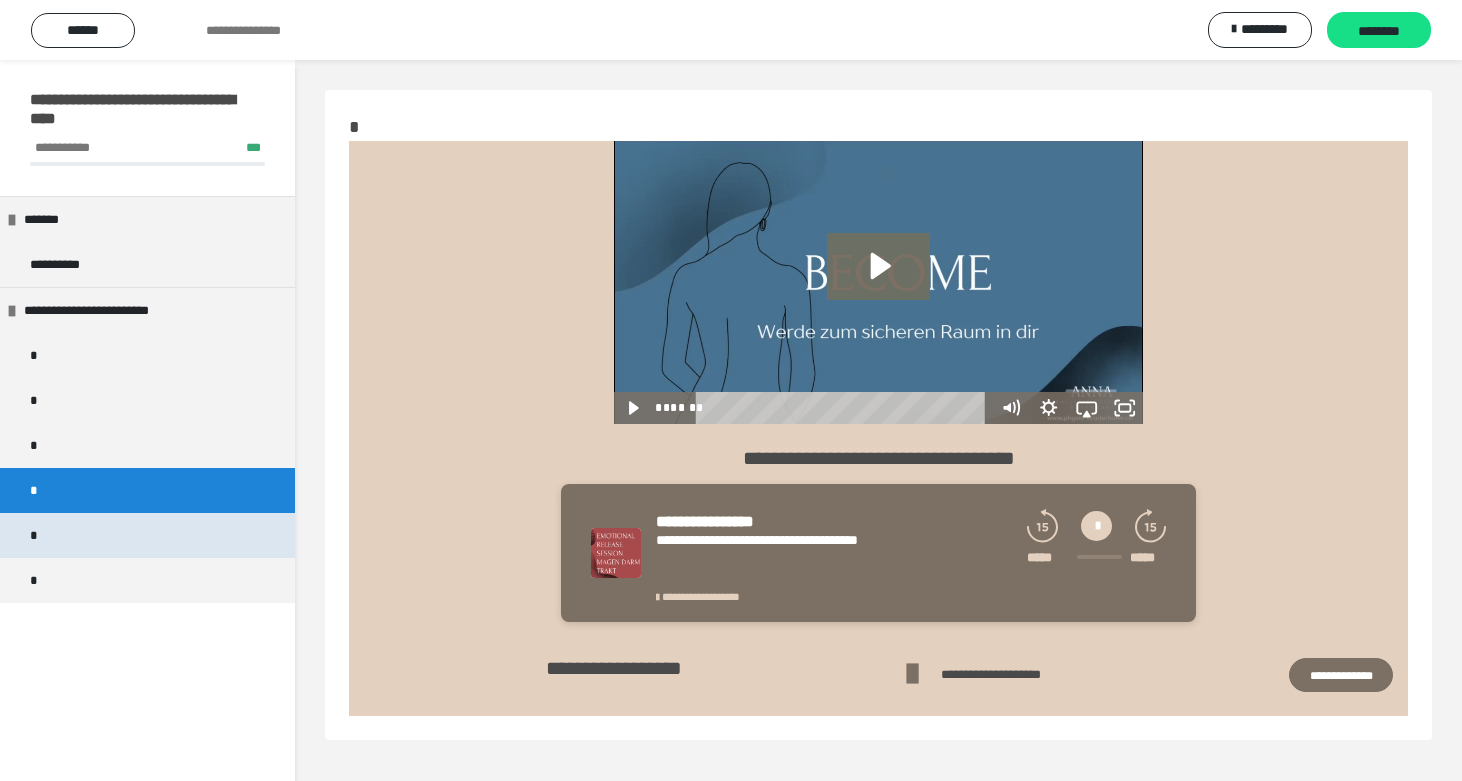 click on "*" at bounding box center (147, 535) 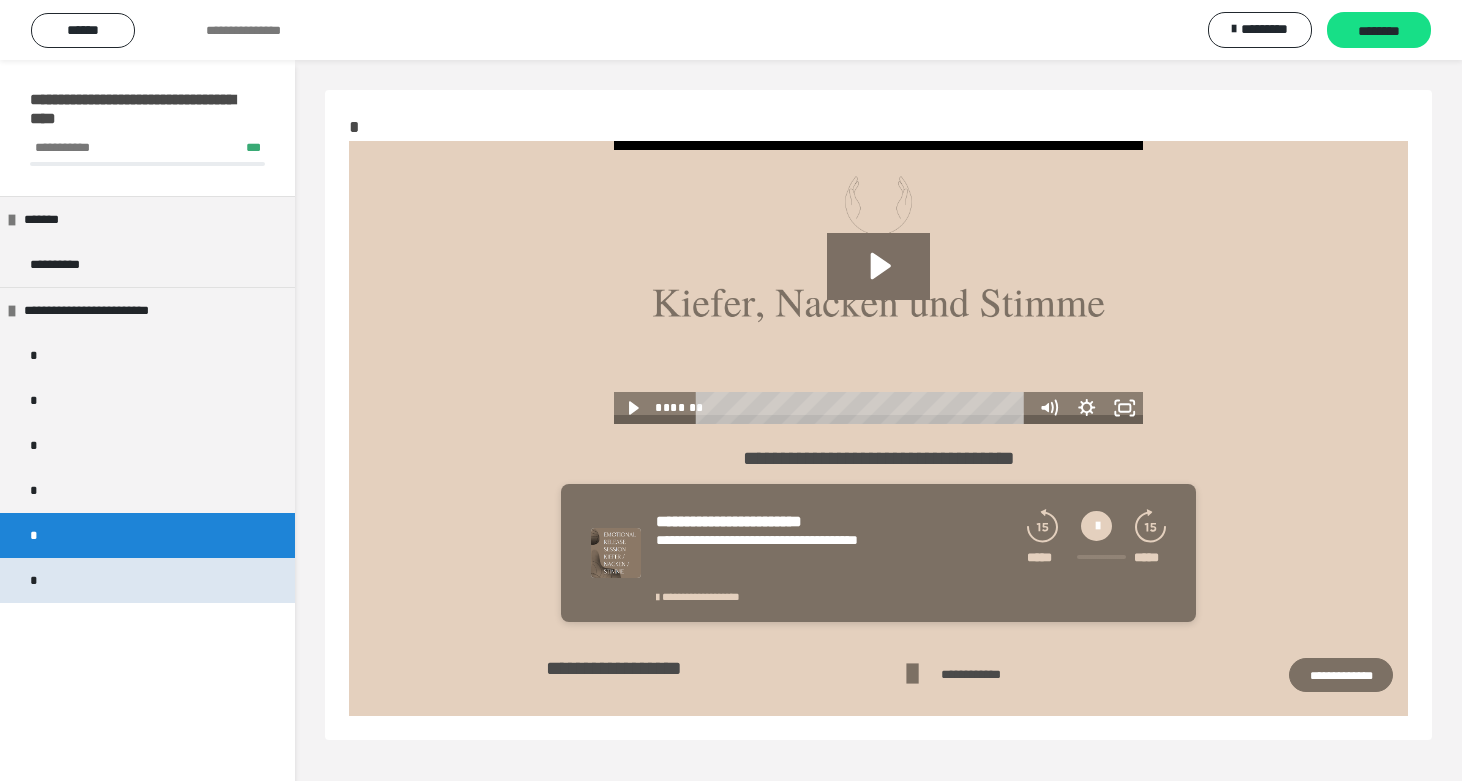 click on "*" at bounding box center (147, 580) 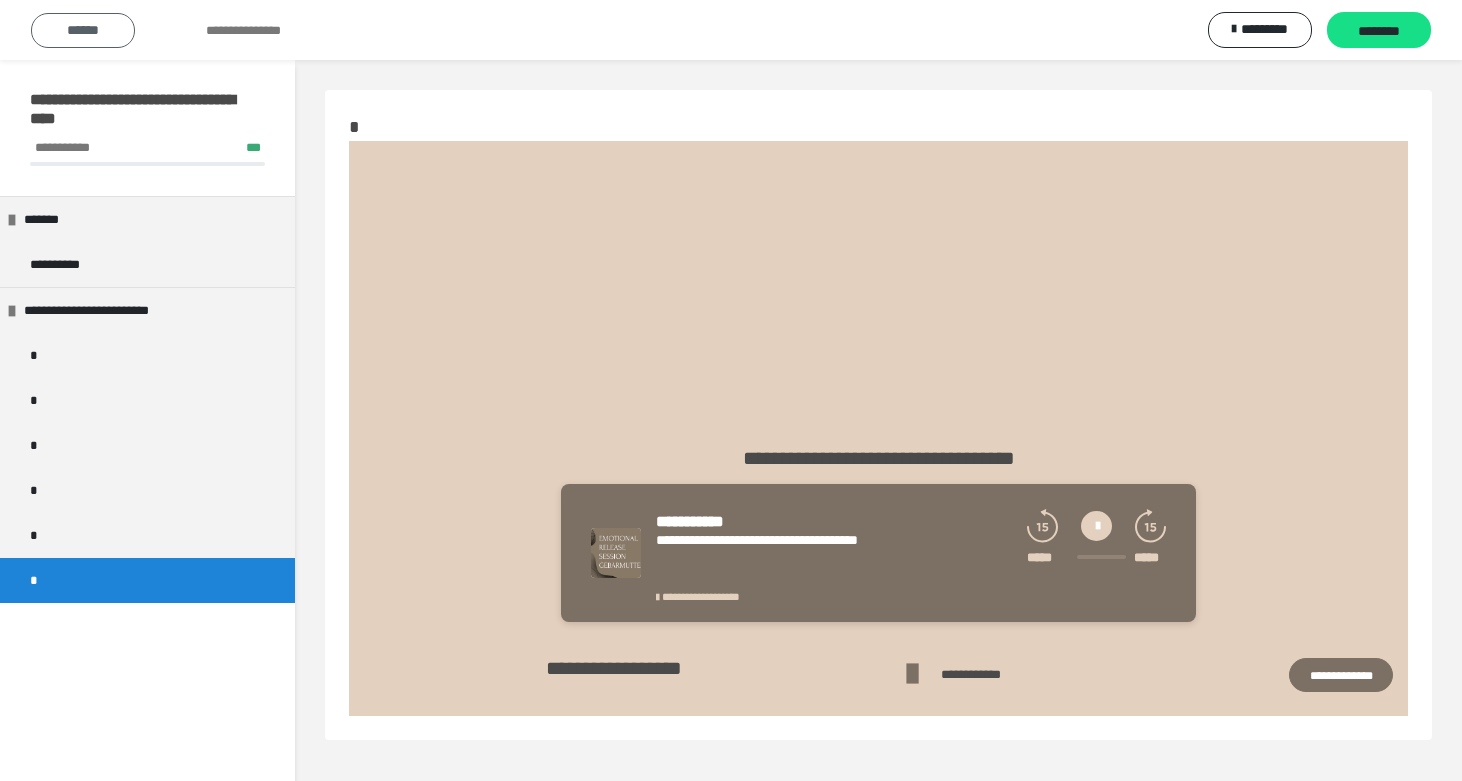 click on "******" at bounding box center [83, 30] 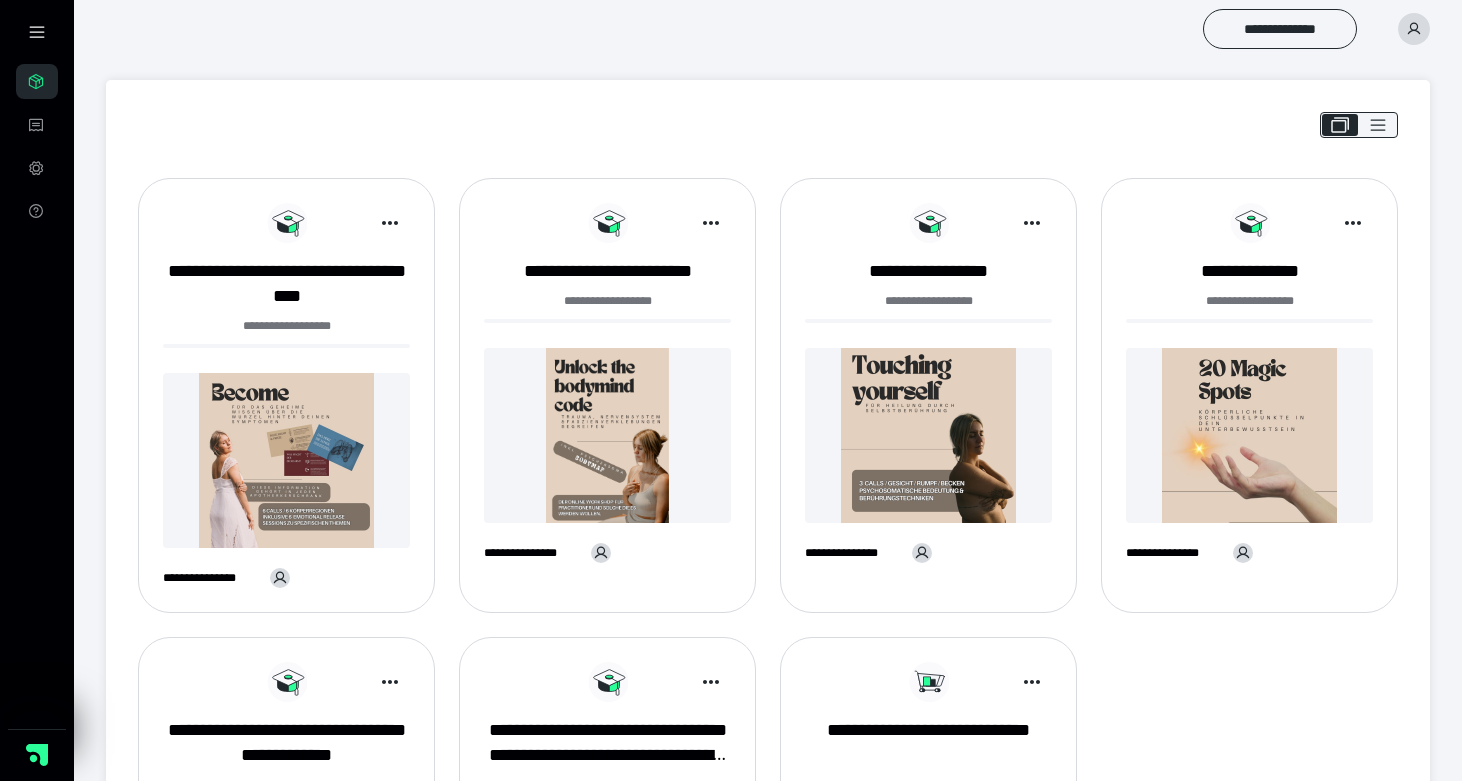 scroll, scrollTop: 0, scrollLeft: 0, axis: both 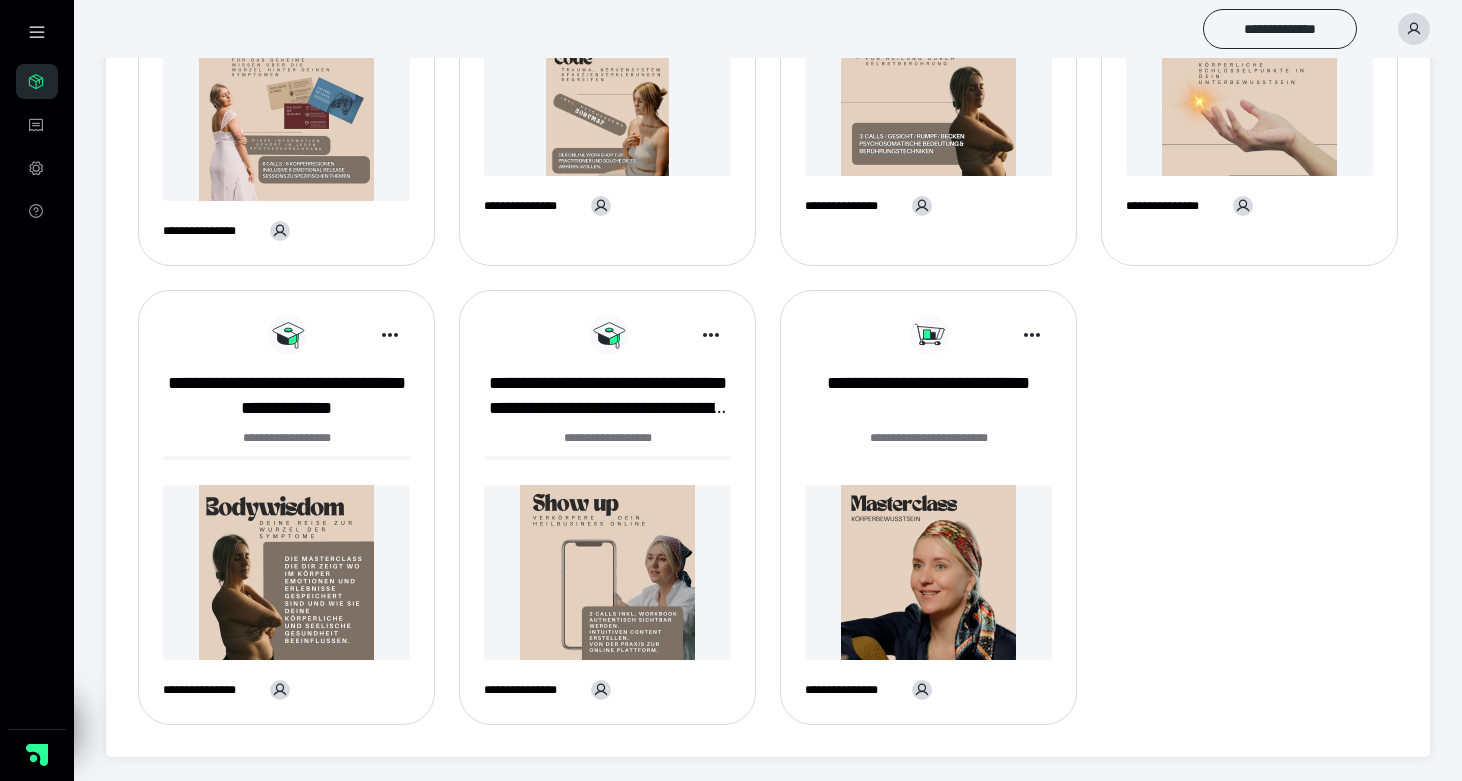 click at bounding box center (286, 572) 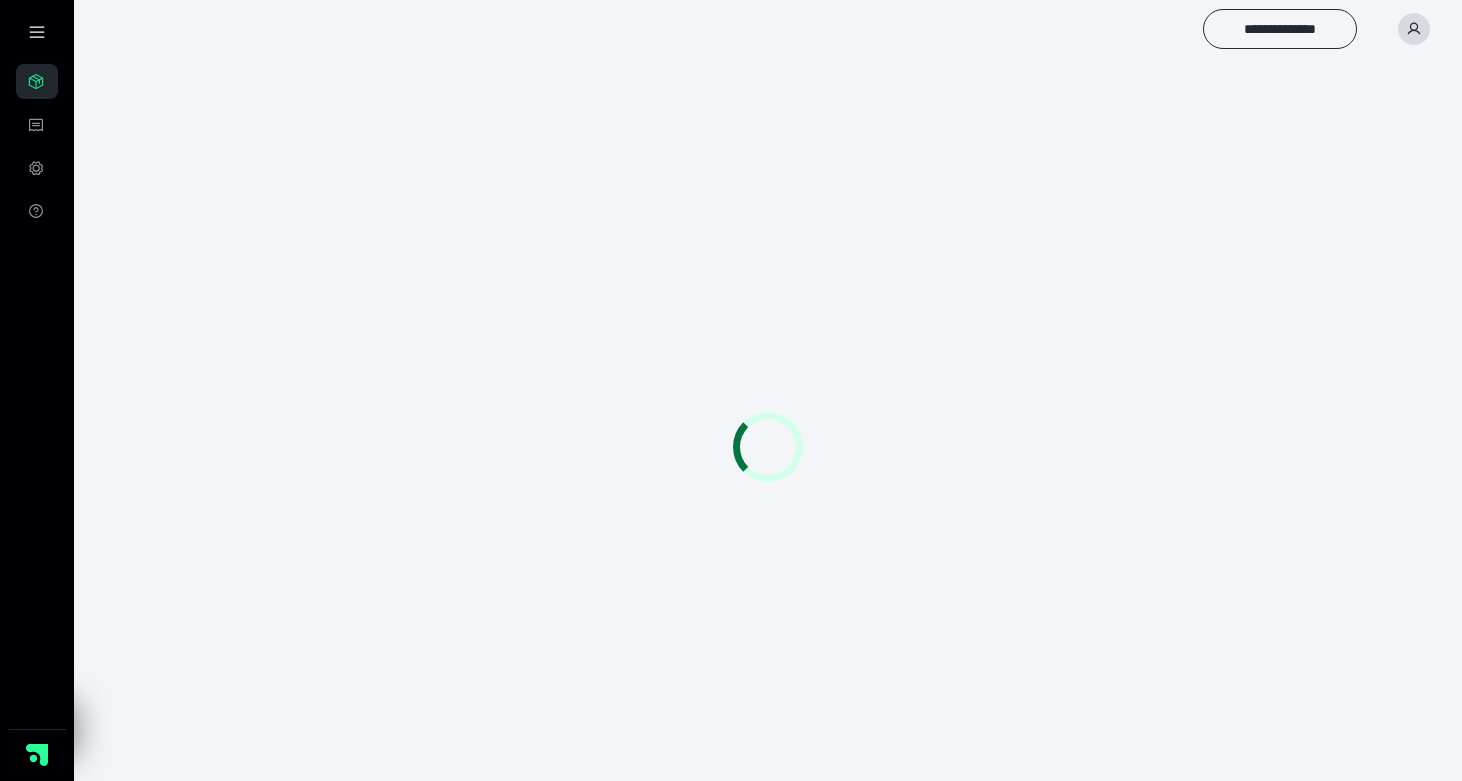 scroll, scrollTop: 0, scrollLeft: 0, axis: both 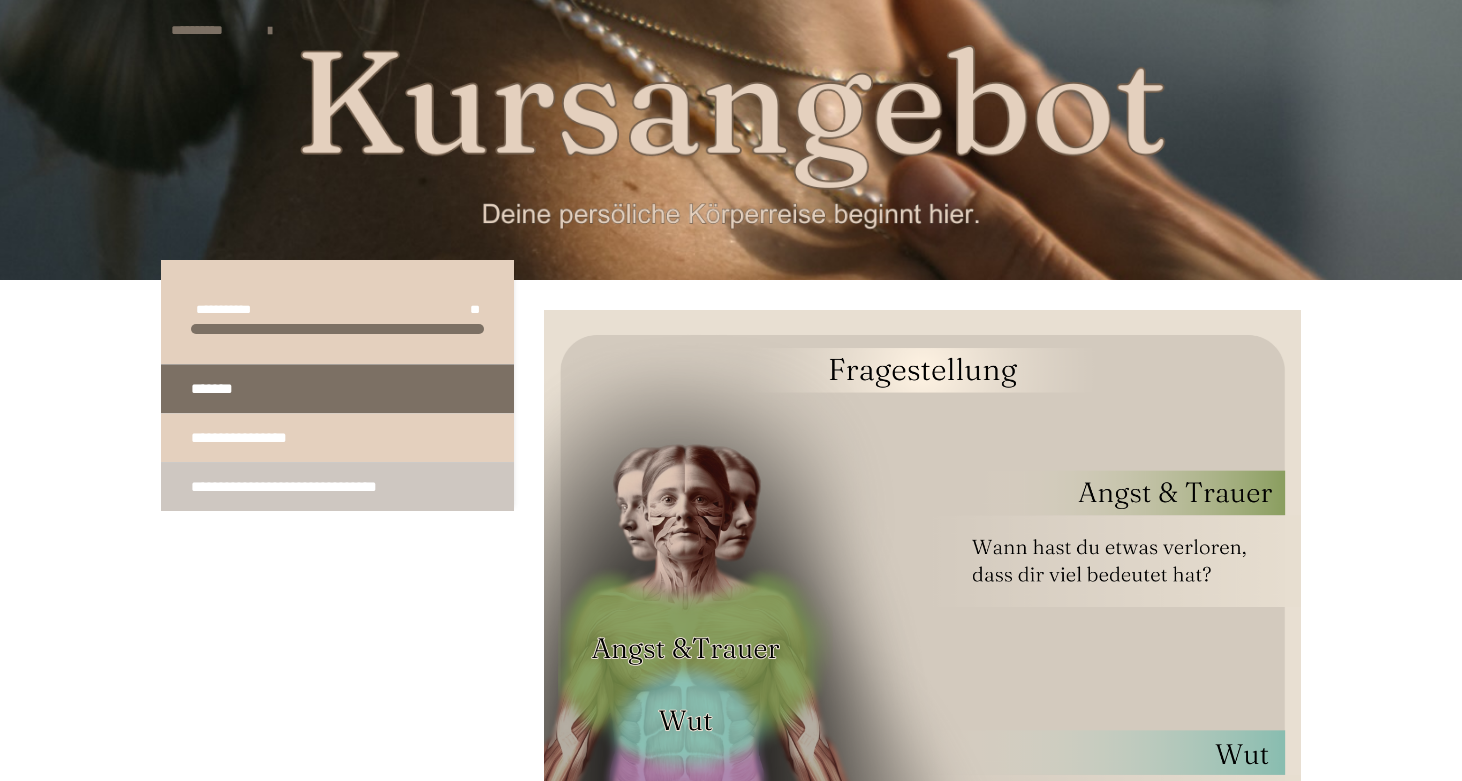click on "**********" at bounding box center (319, 487) 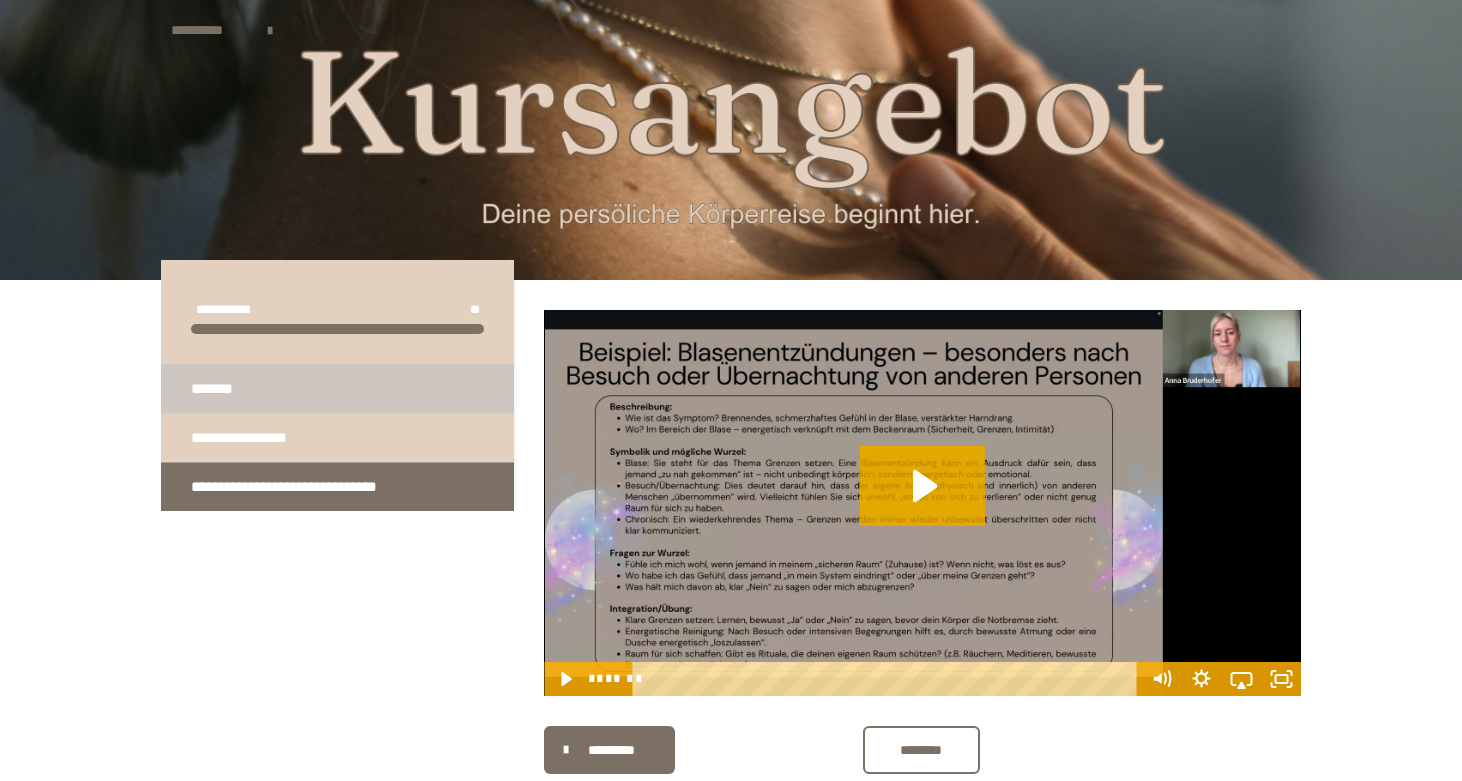 click on "*******" at bounding box center [337, 388] 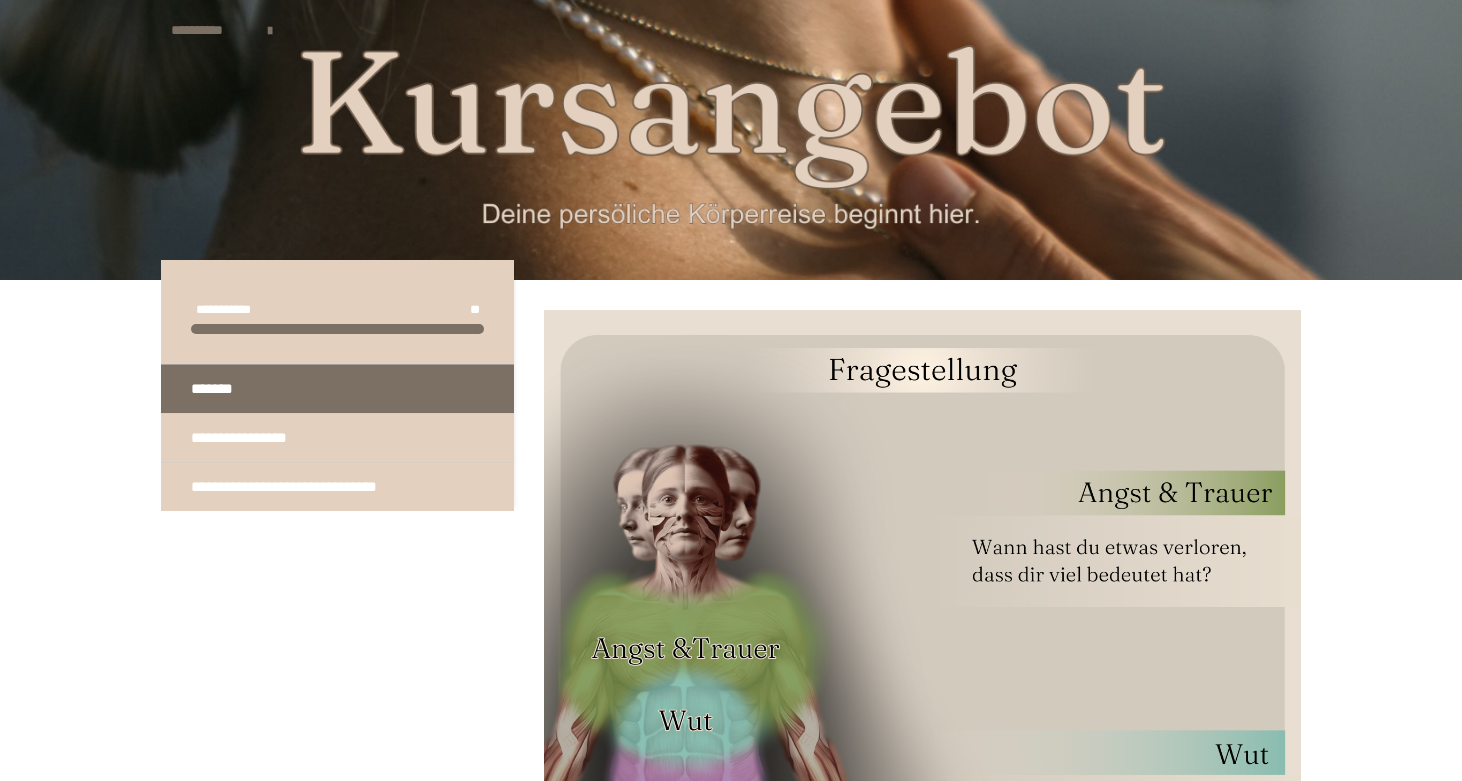 scroll, scrollTop: 0, scrollLeft: 0, axis: both 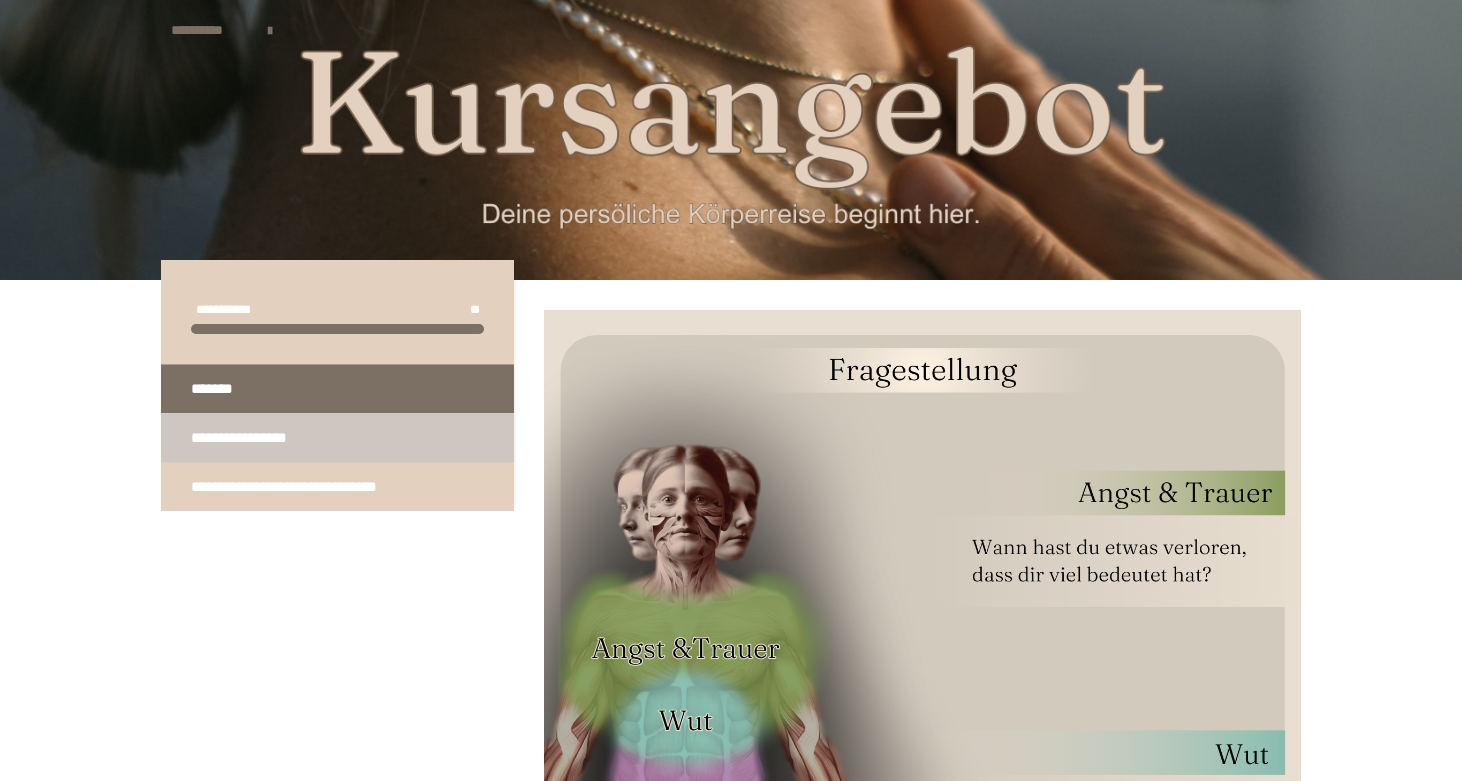 click on "**********" at bounding box center (253, 438) 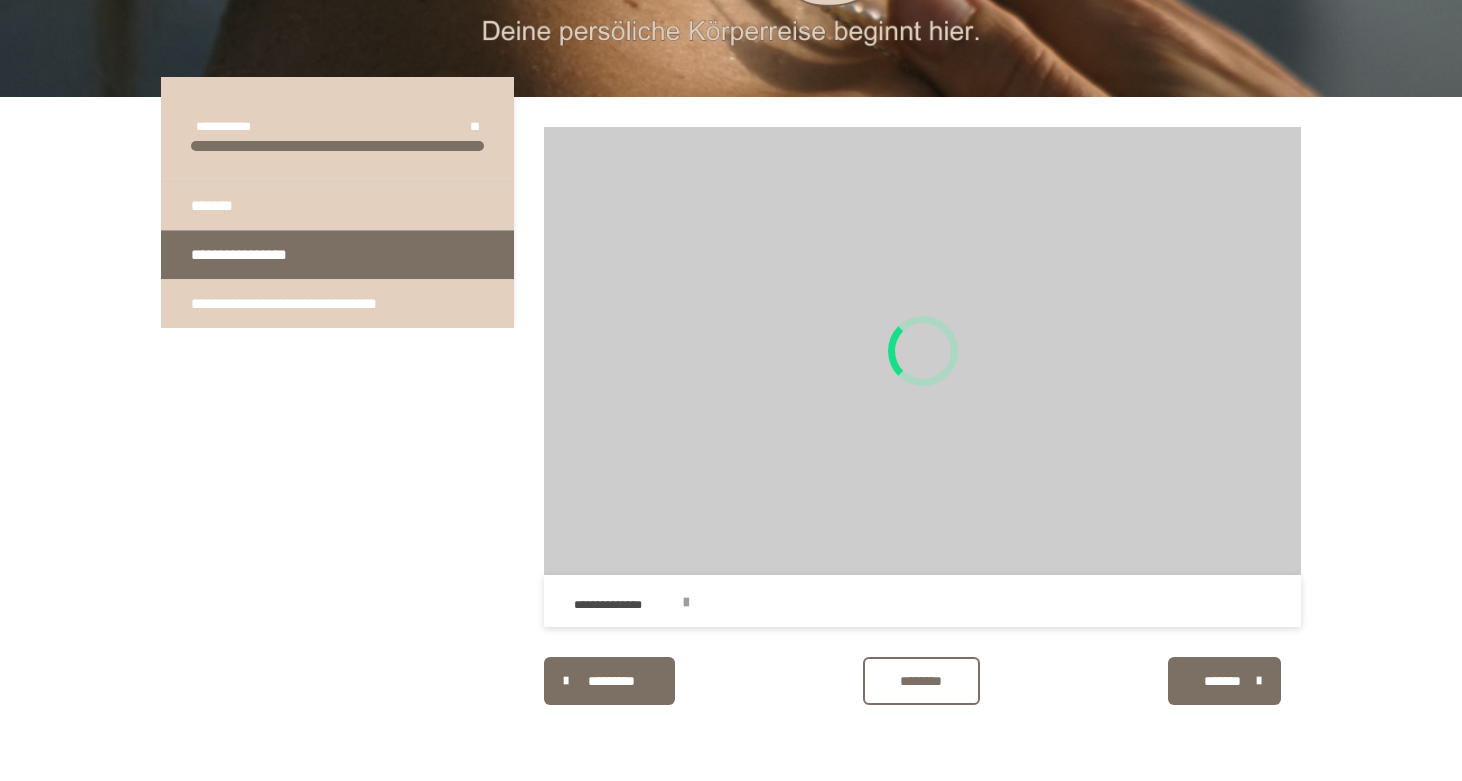 scroll, scrollTop: 188, scrollLeft: 0, axis: vertical 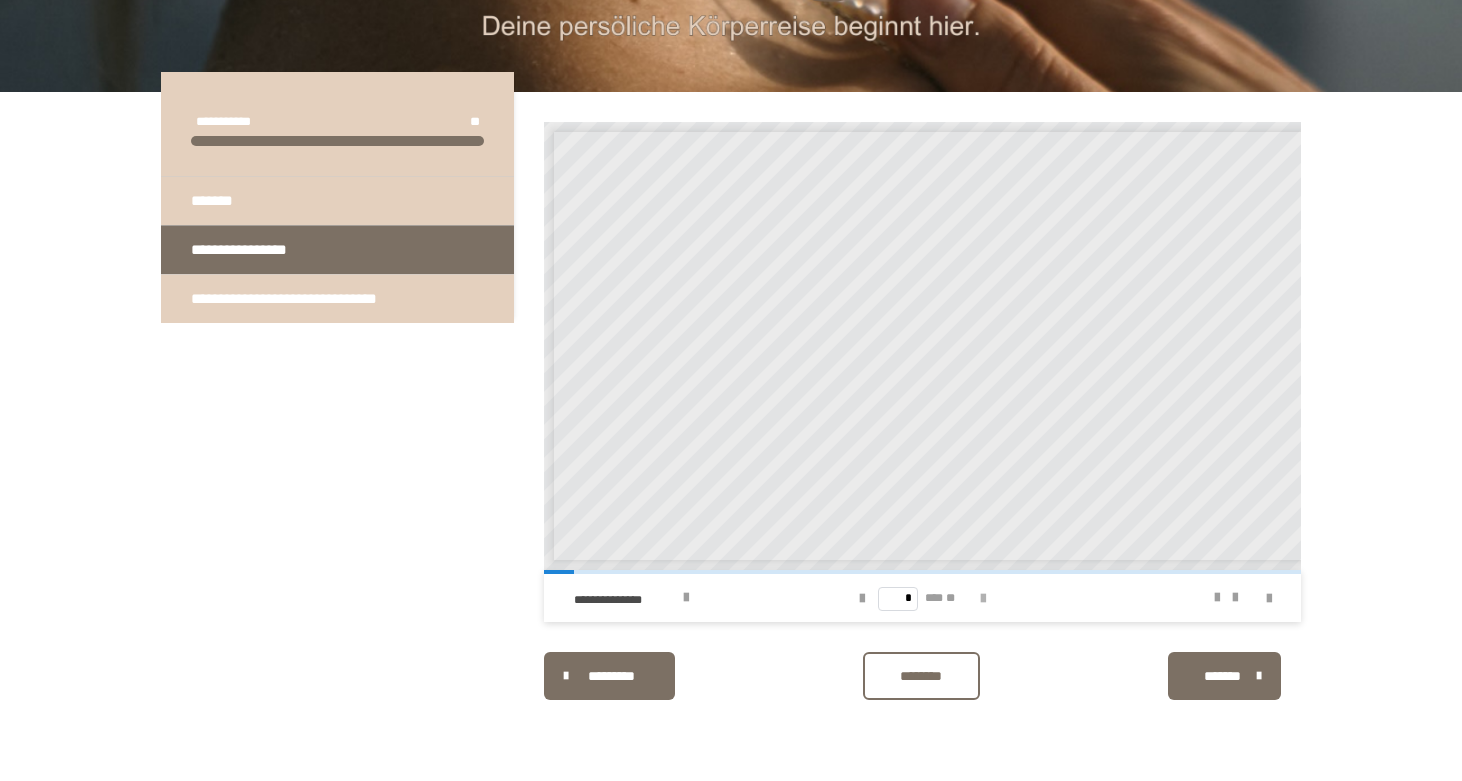 click at bounding box center (983, 599) 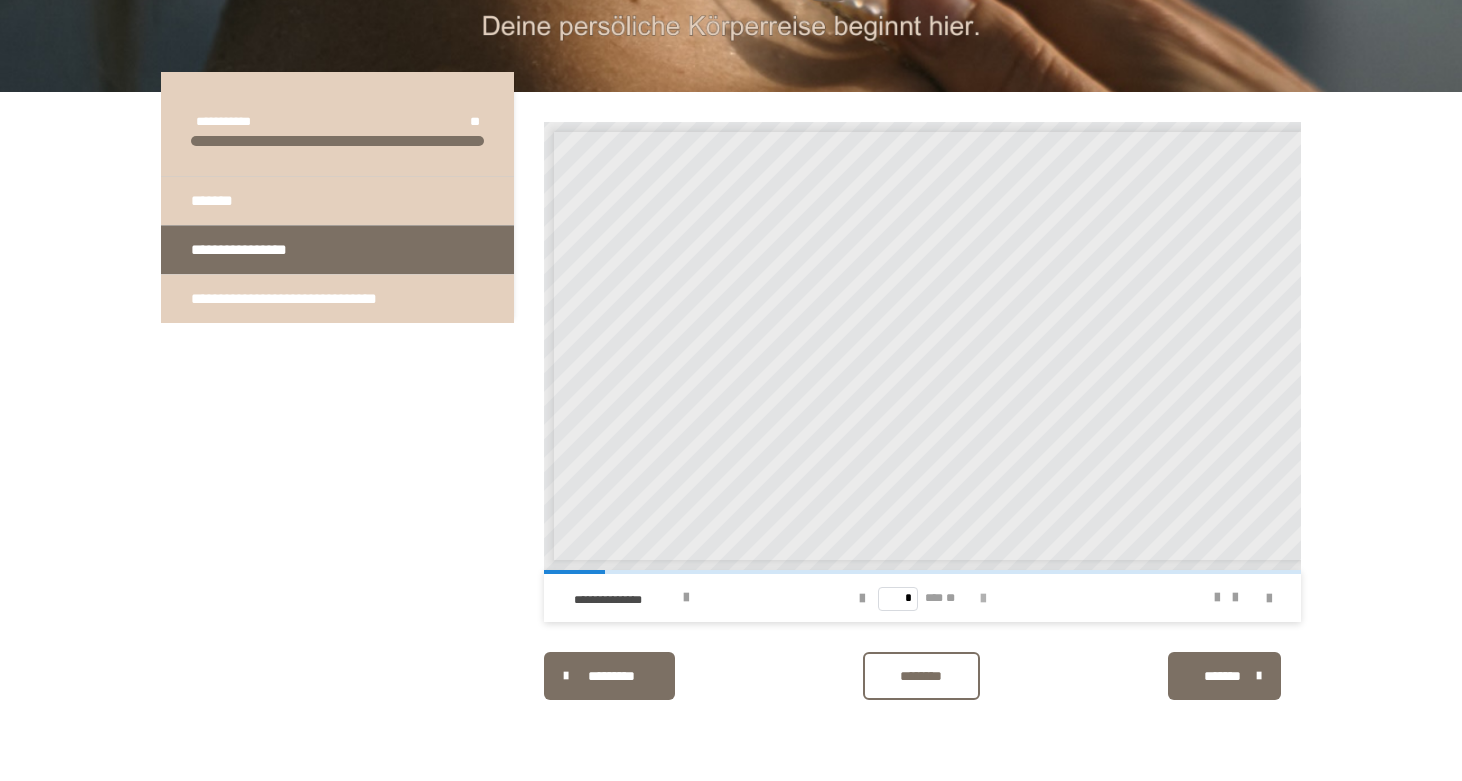 click at bounding box center [983, 599] 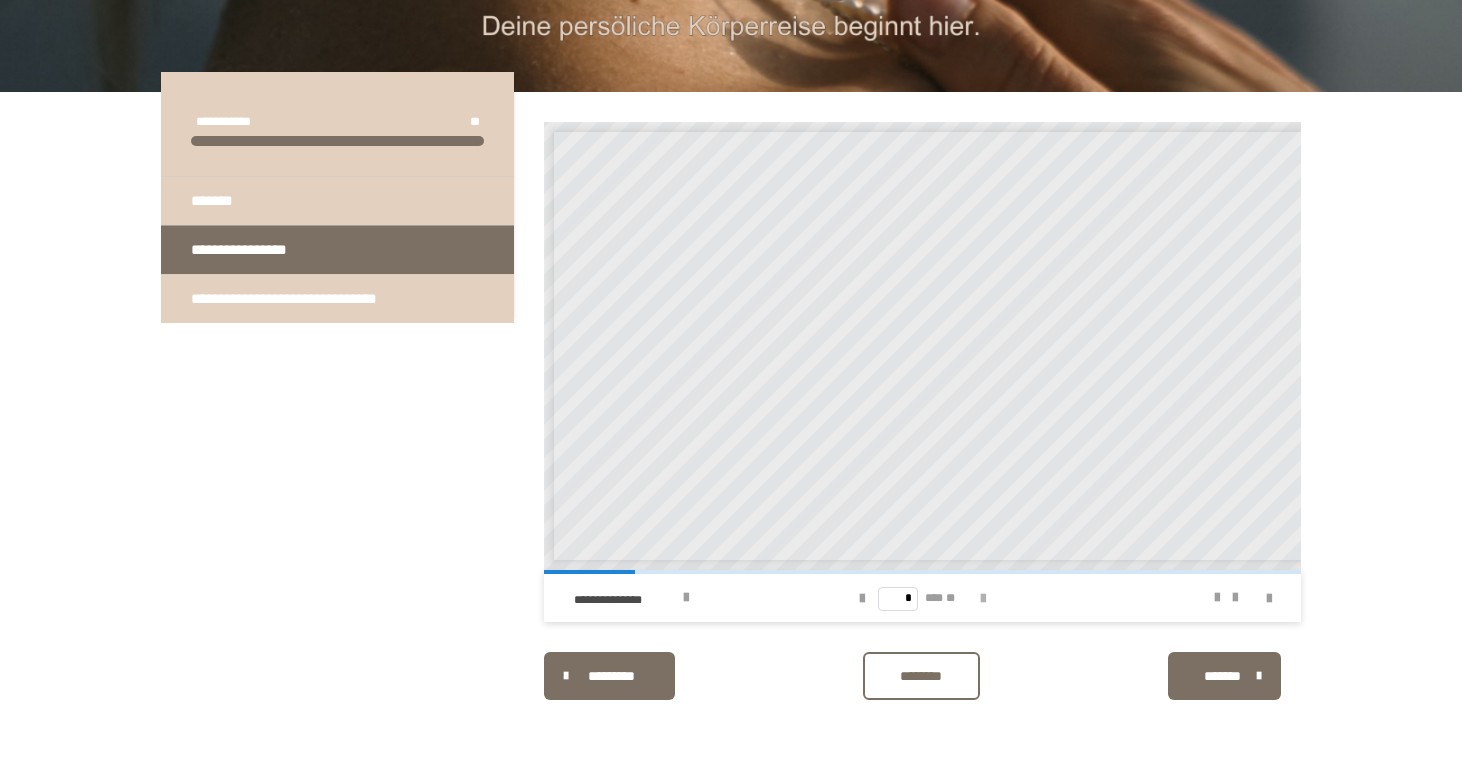 click at bounding box center (983, 599) 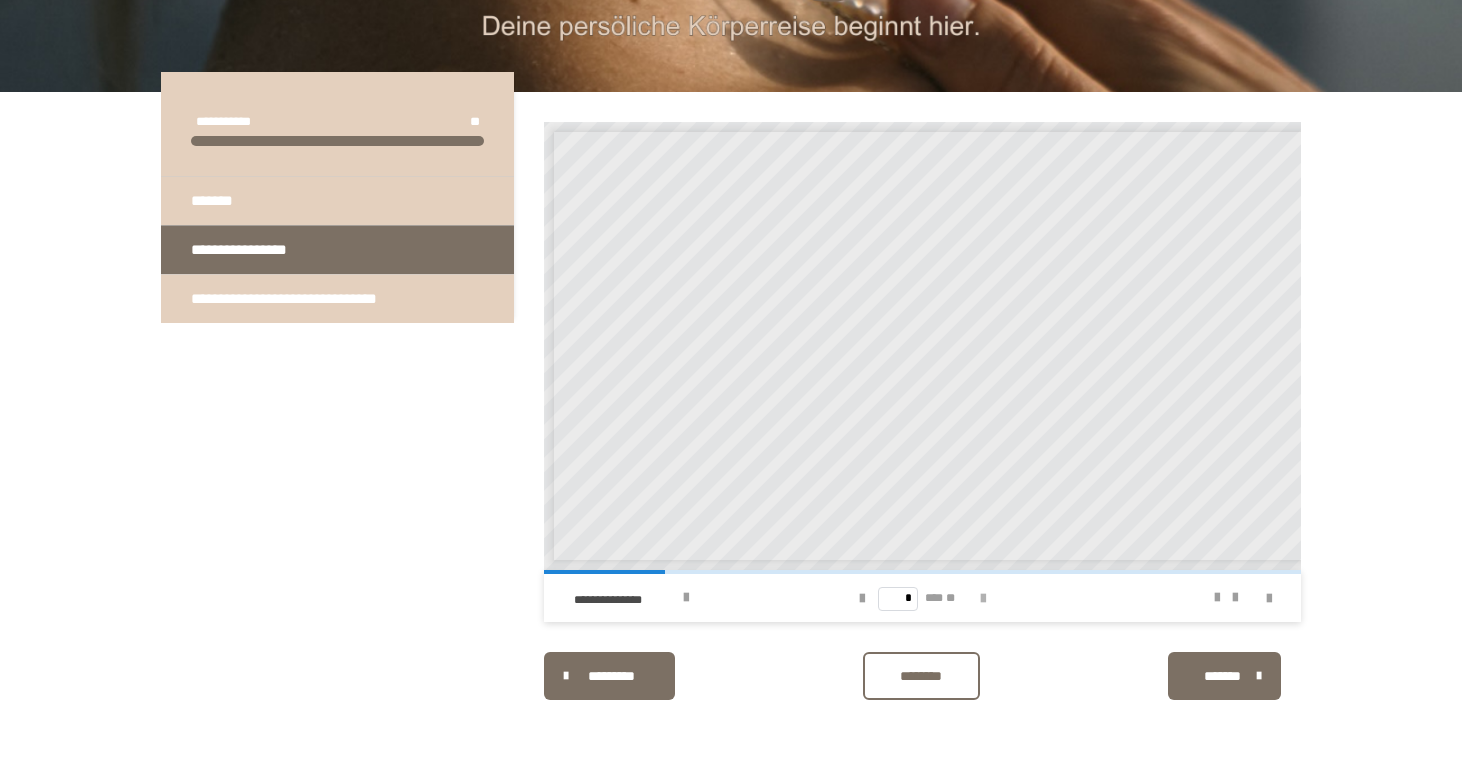 click at bounding box center (983, 599) 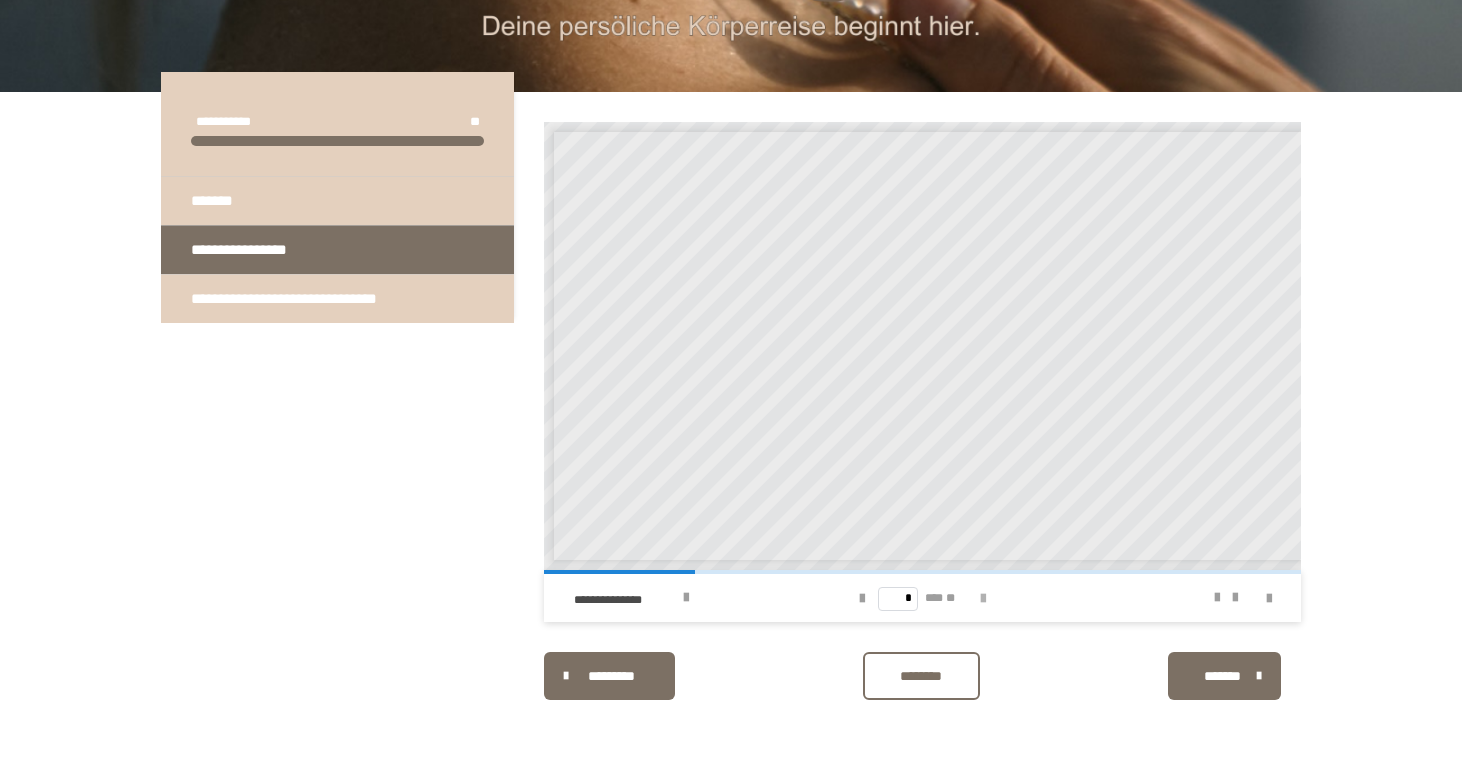 click at bounding box center (983, 599) 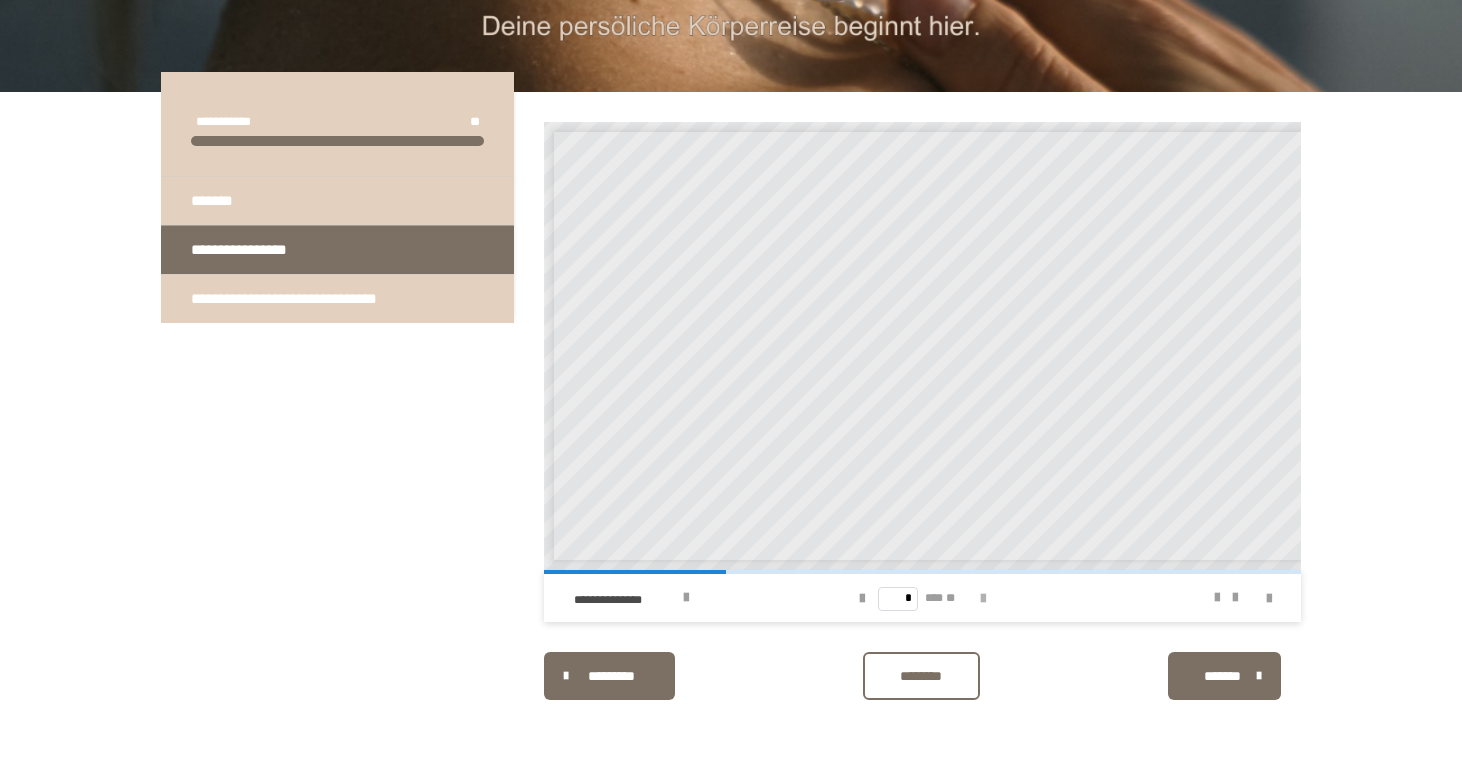 click at bounding box center [983, 599] 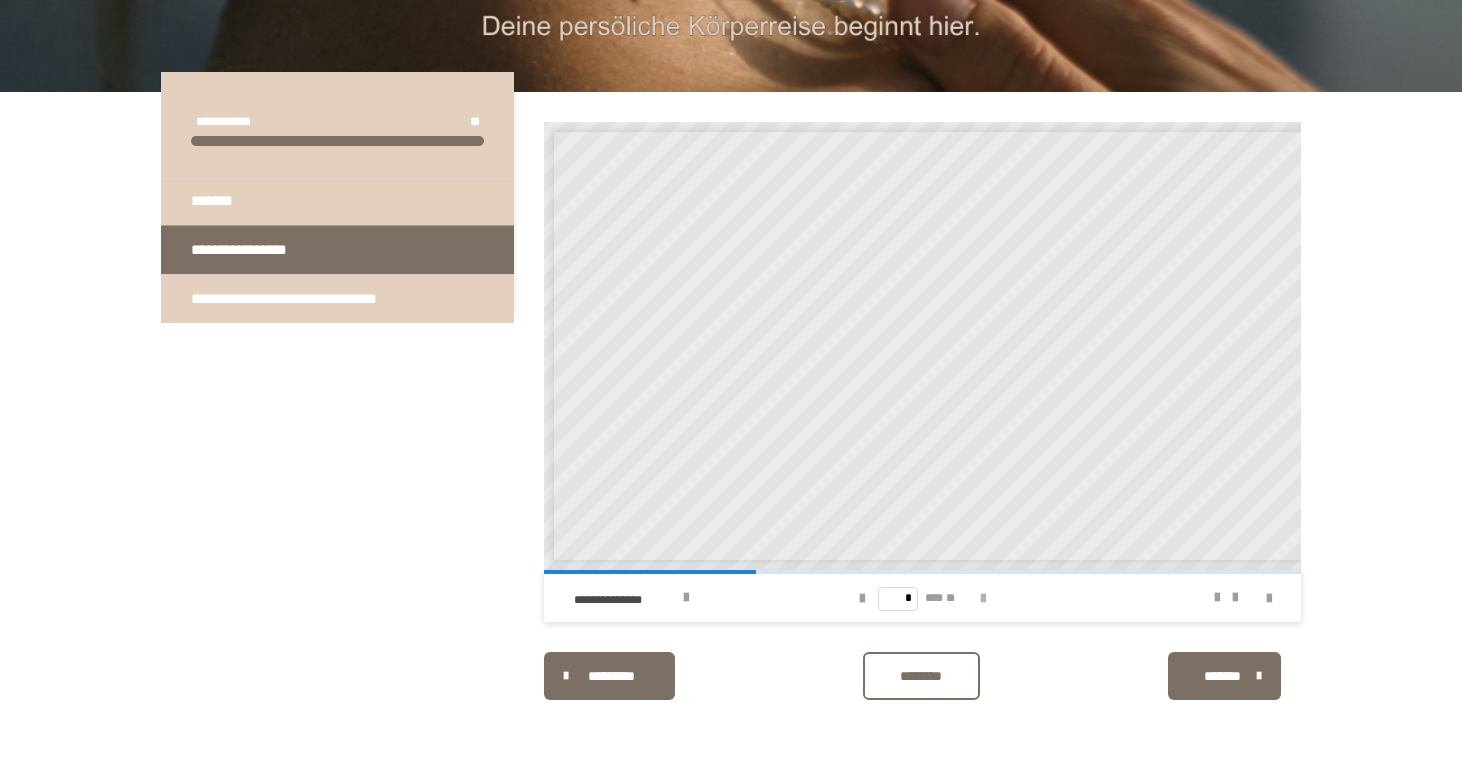 click at bounding box center [983, 599] 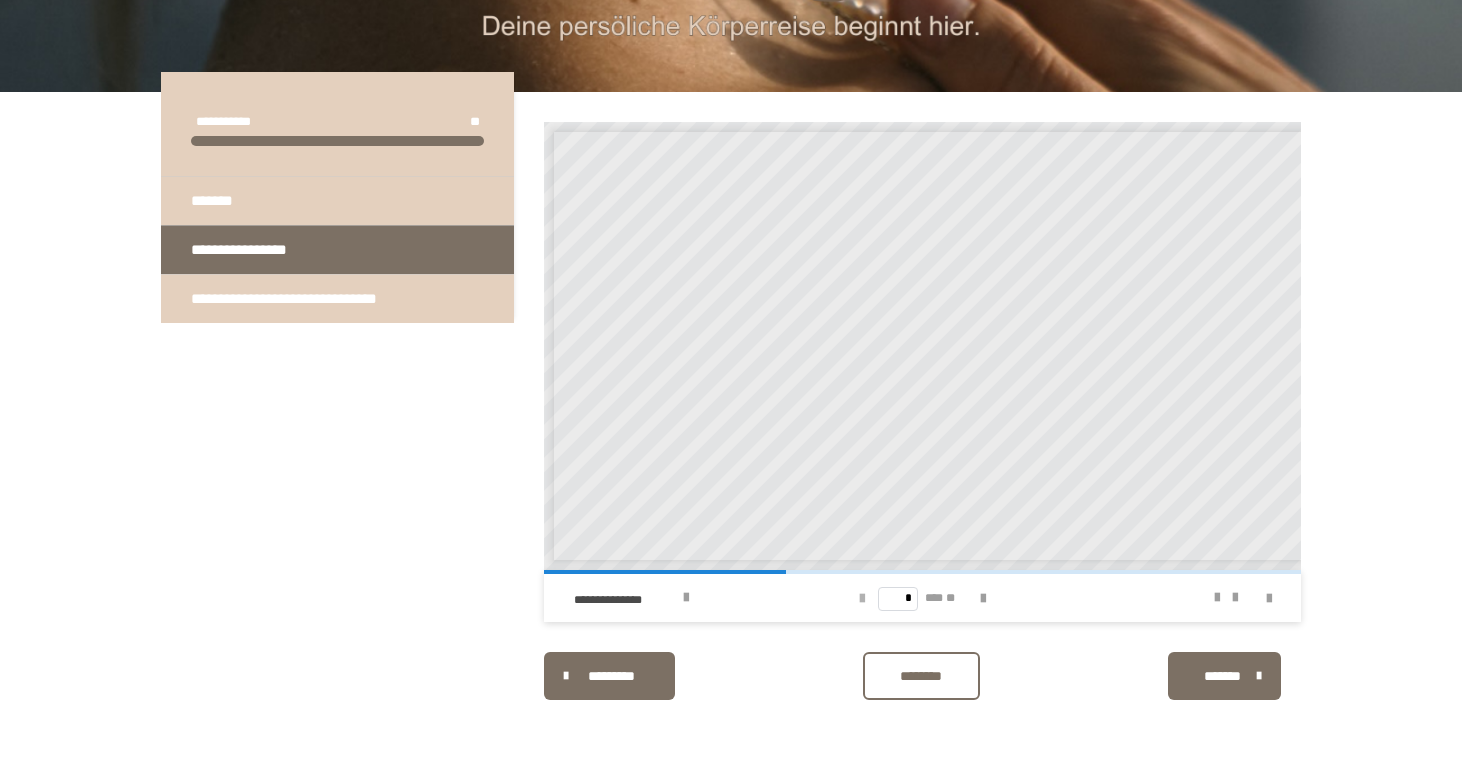 click at bounding box center (862, 599) 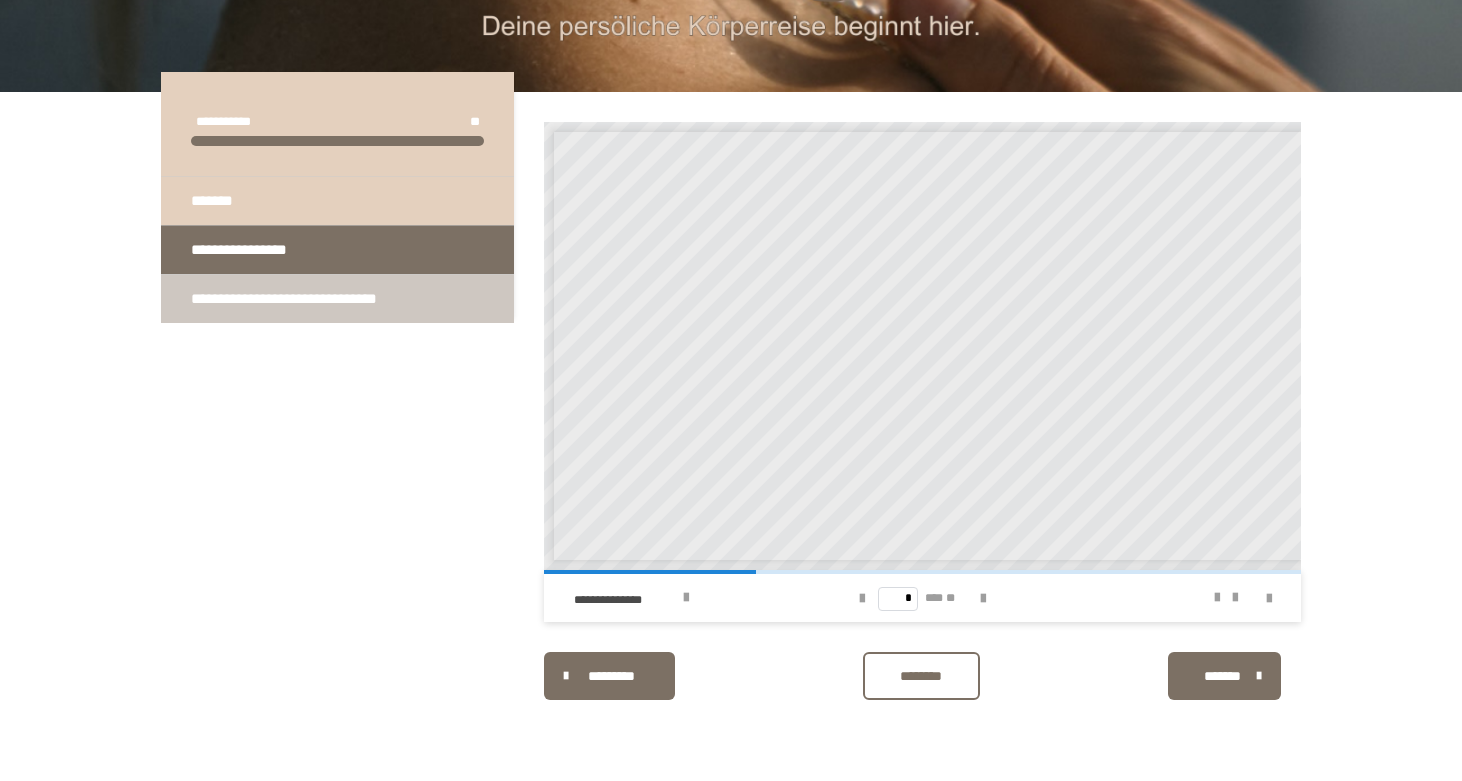 click on "**********" at bounding box center [319, 299] 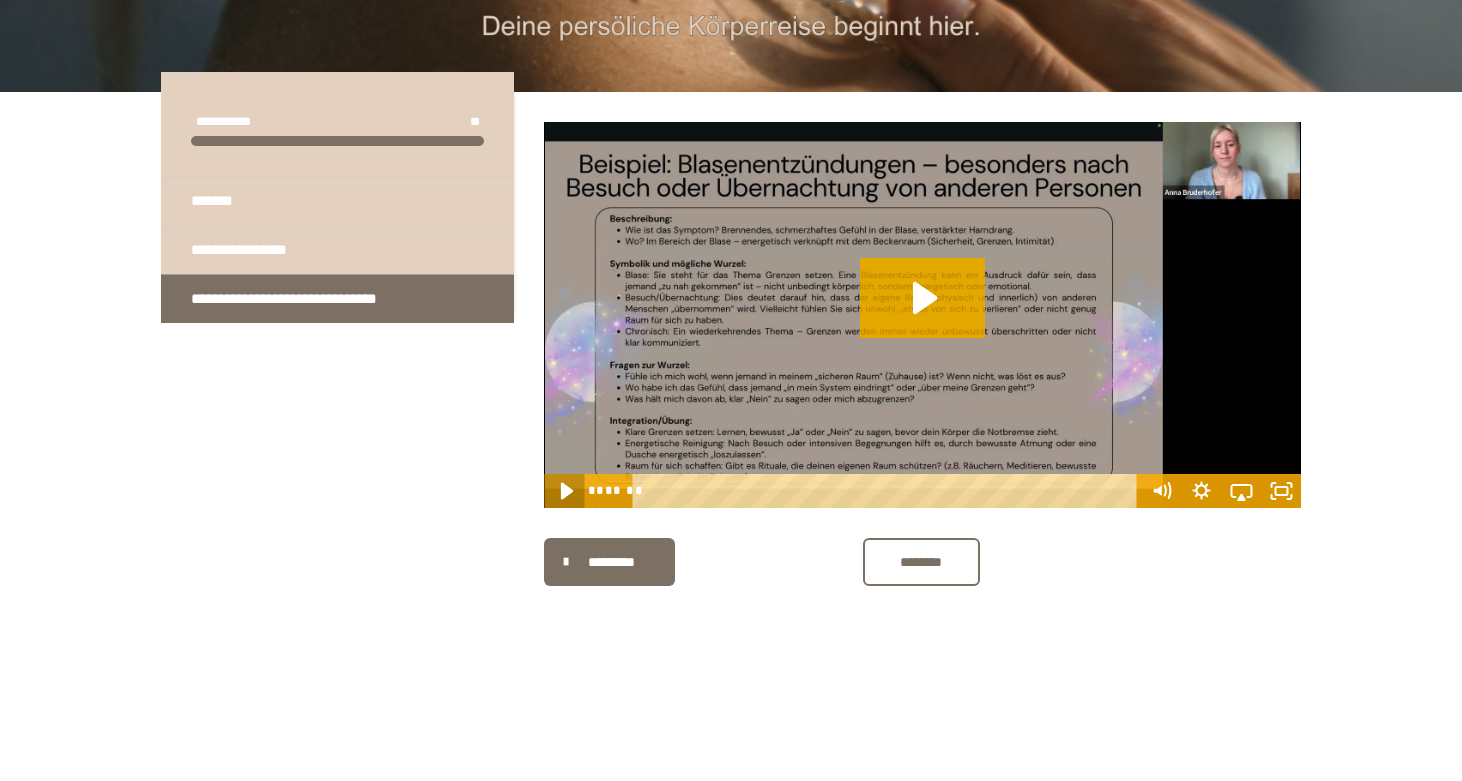 click 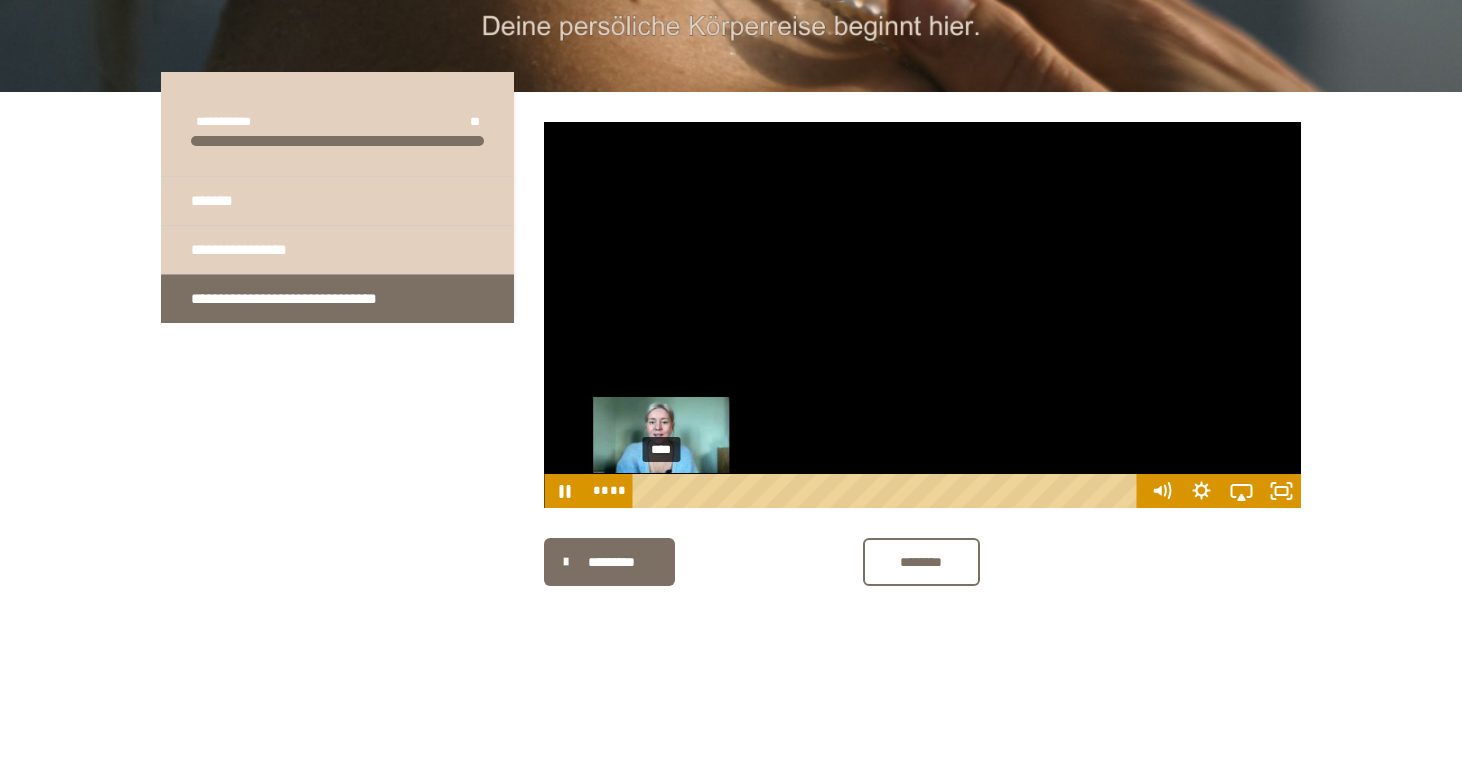 click on "****" at bounding box center [888, 491] 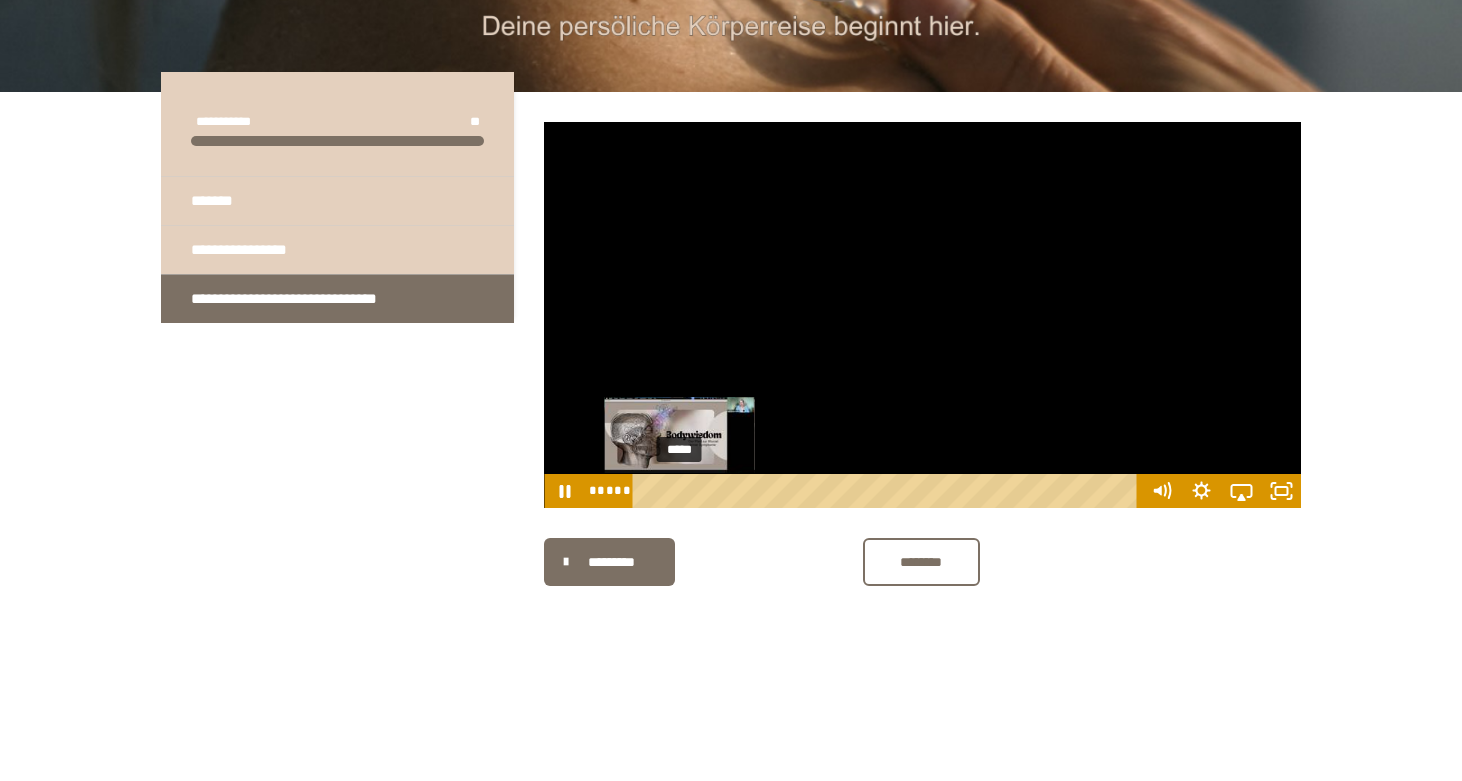click on "*****" at bounding box center [888, 491] 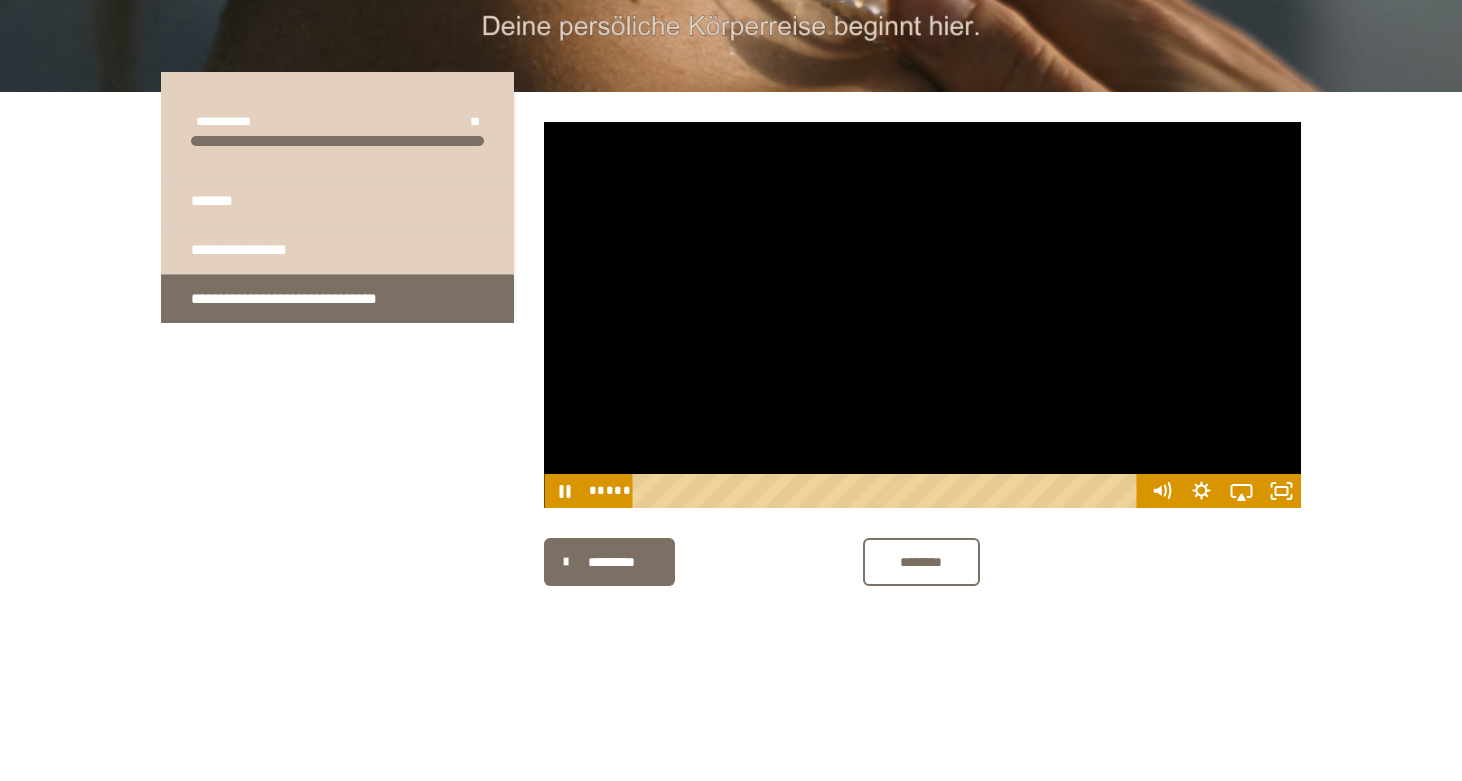 click at bounding box center (922, 315) 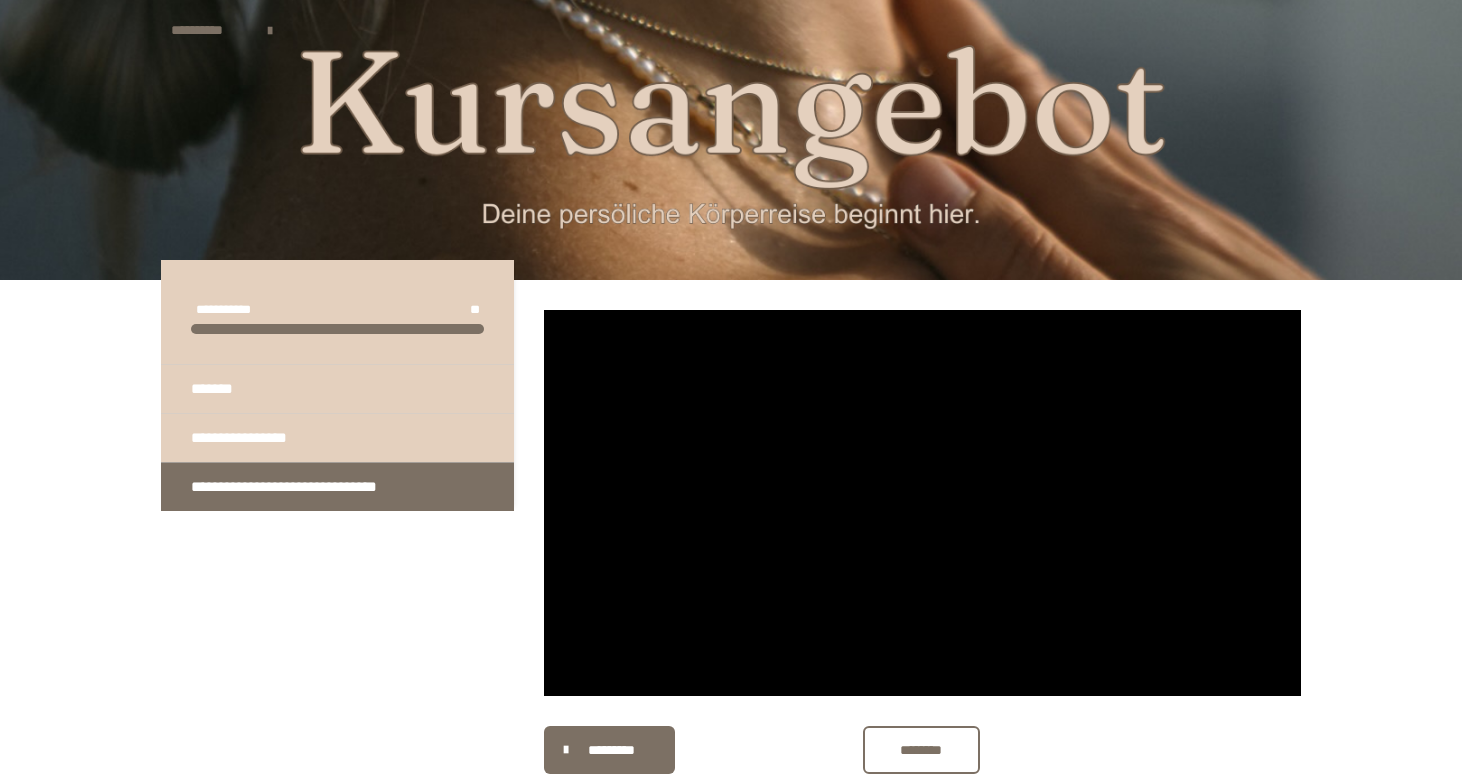 scroll, scrollTop: 0, scrollLeft: 0, axis: both 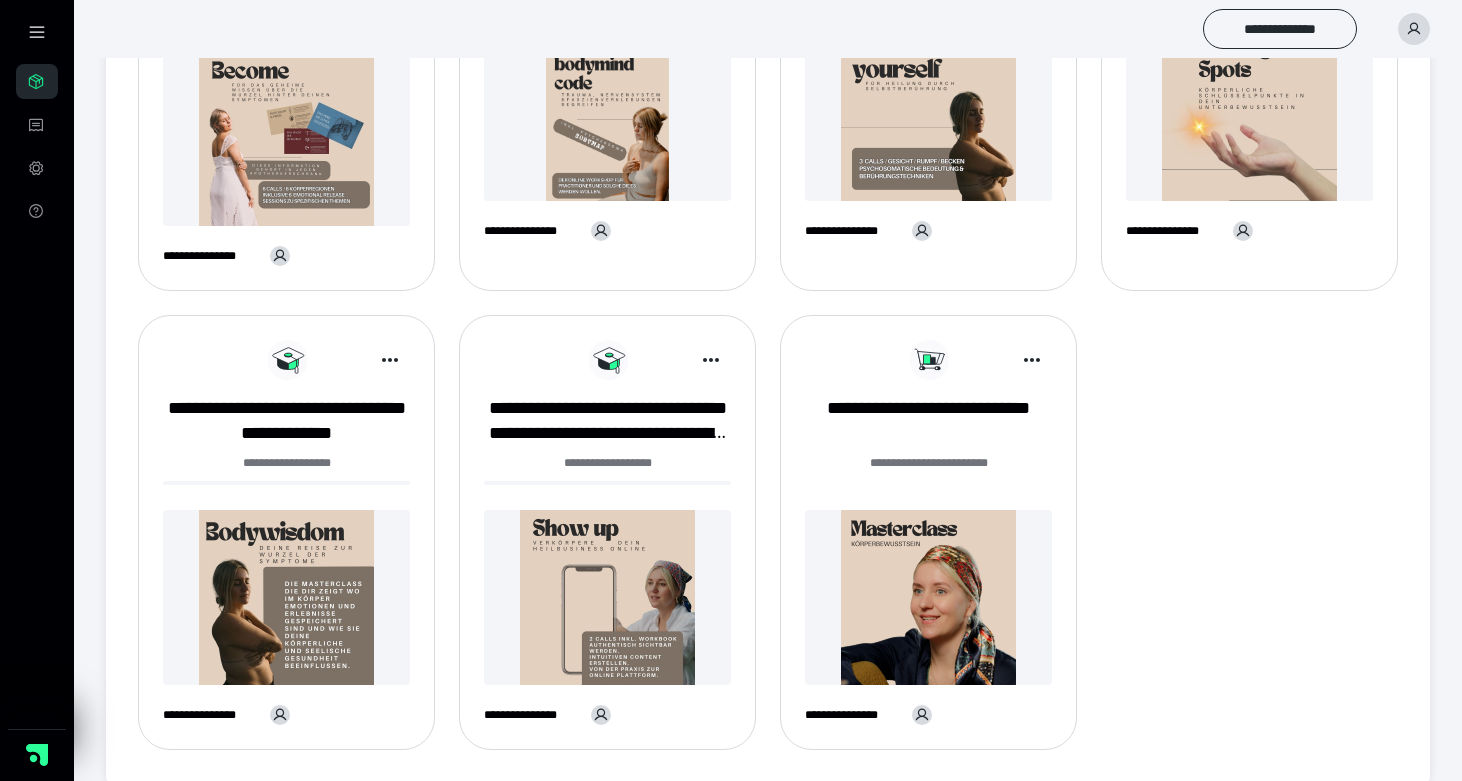 click at bounding box center [928, 597] 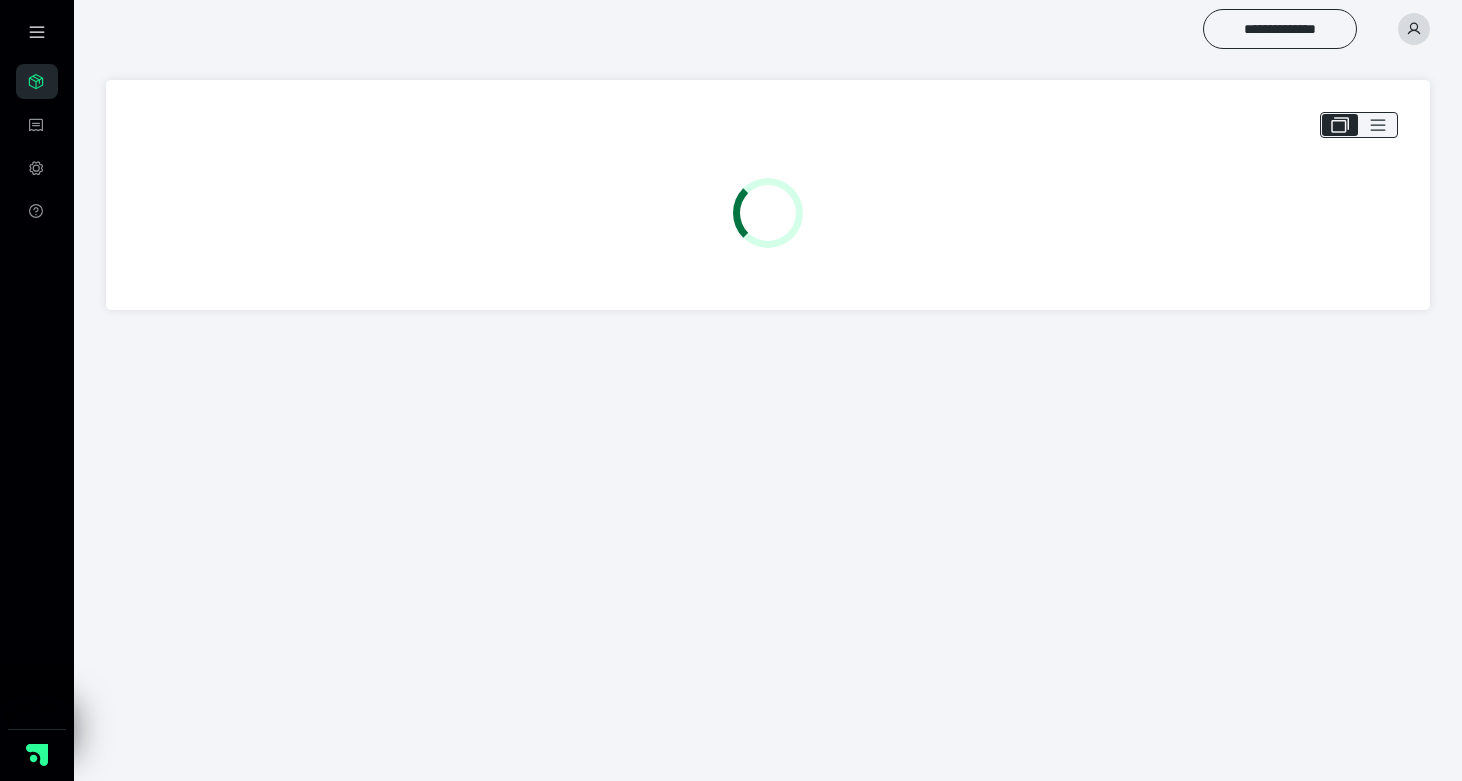 scroll, scrollTop: 0, scrollLeft: 0, axis: both 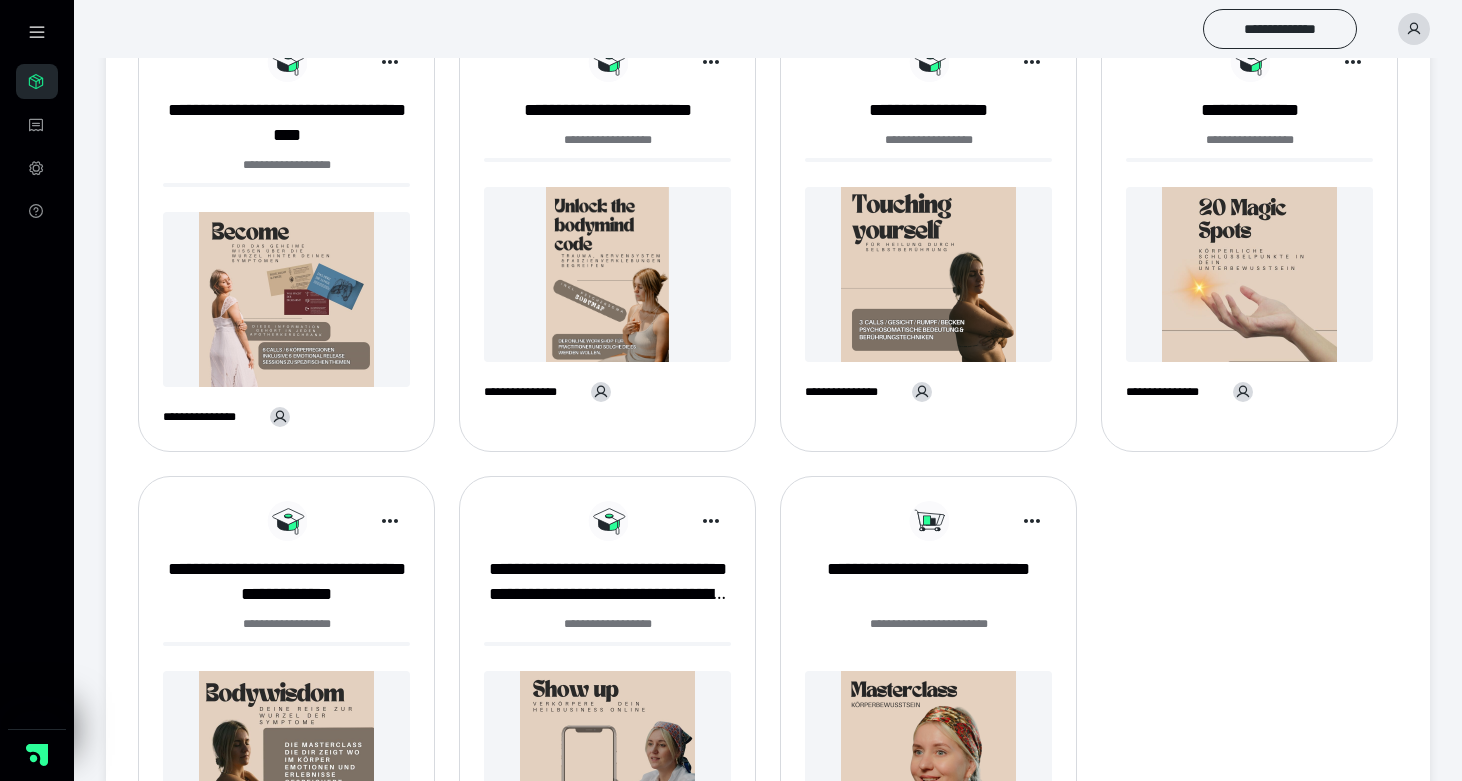 click at bounding box center [928, 274] 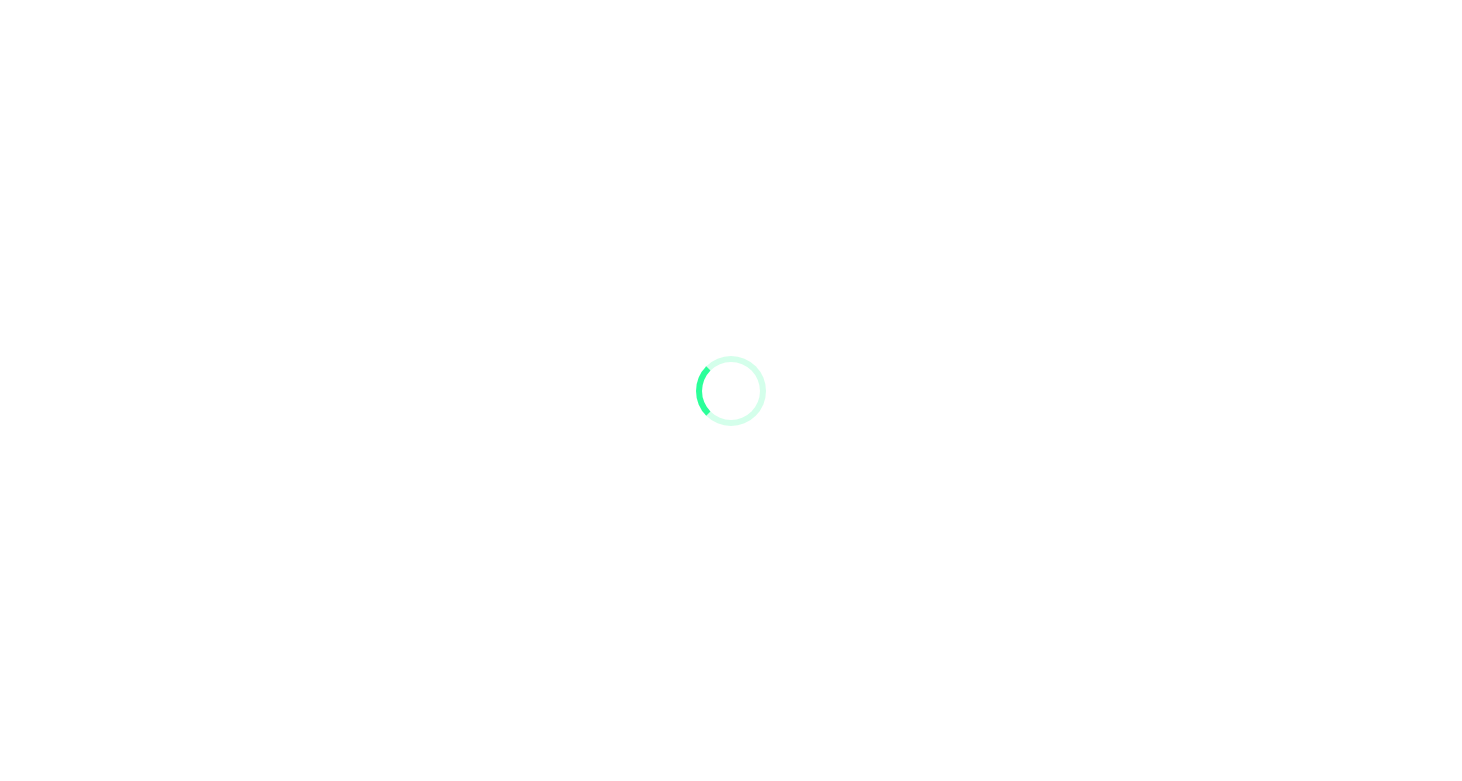 scroll, scrollTop: 0, scrollLeft: 0, axis: both 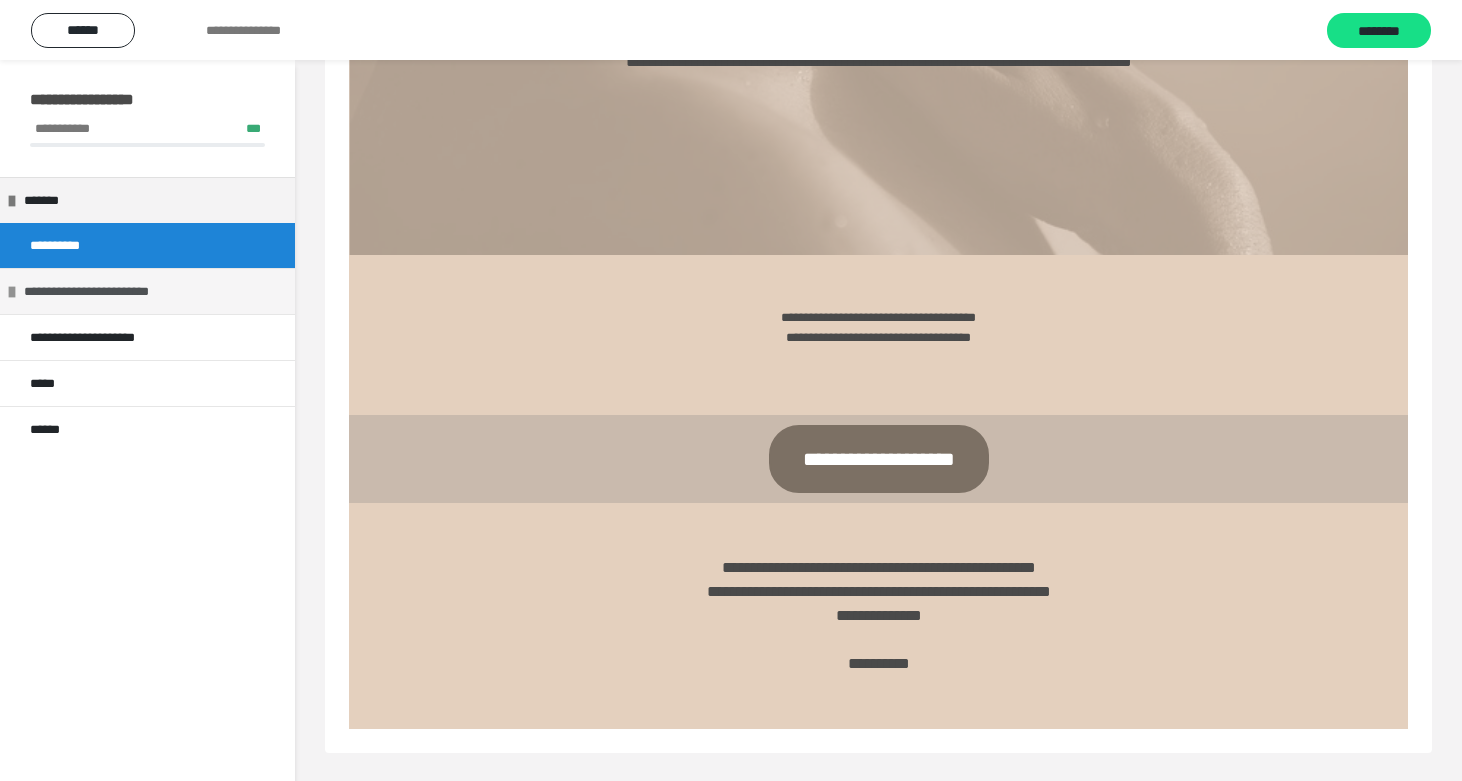 click on "**********" at bounding box center (107, 291) 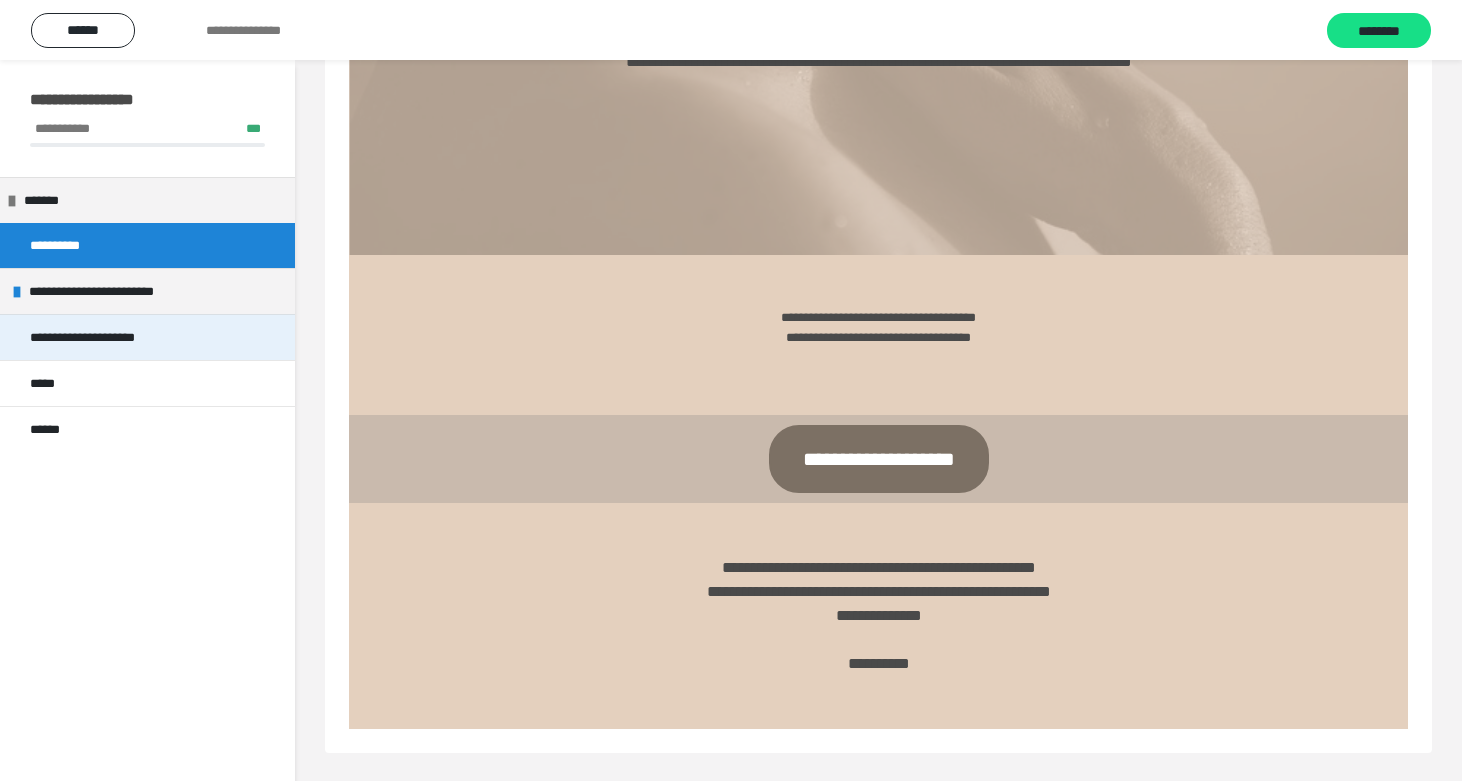 click on "**********" at bounding box center [101, 337] 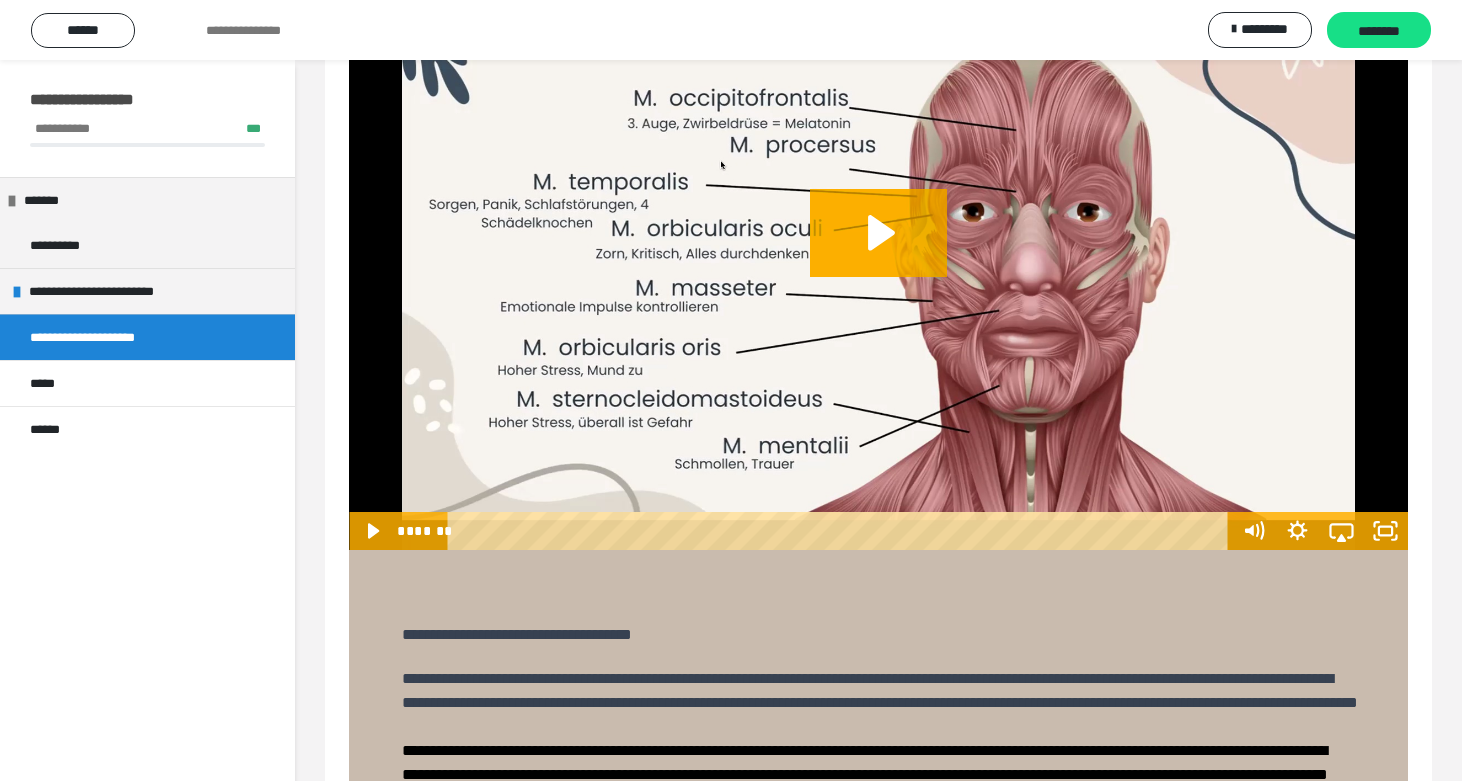 scroll, scrollTop: 191, scrollLeft: 0, axis: vertical 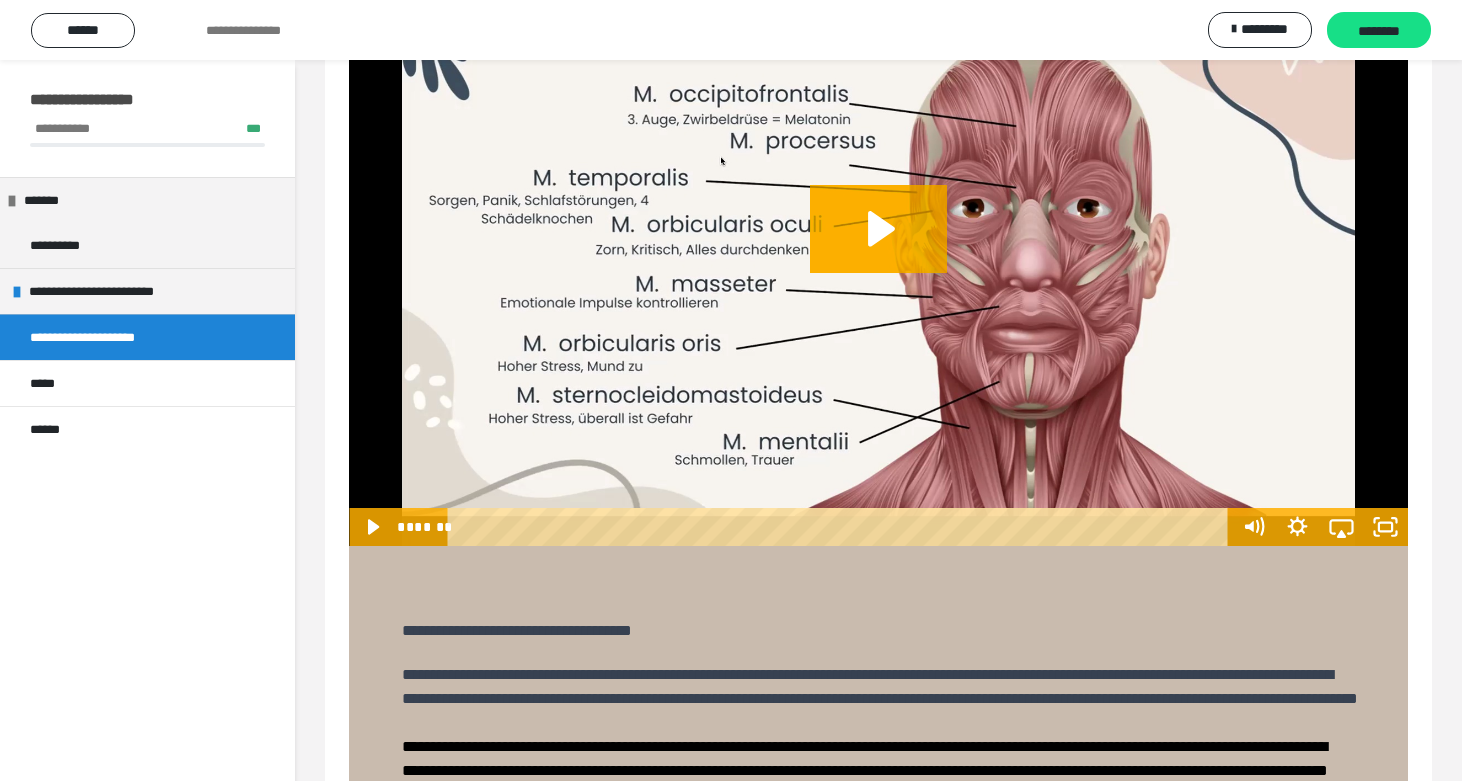 click at bounding box center (878, 248) 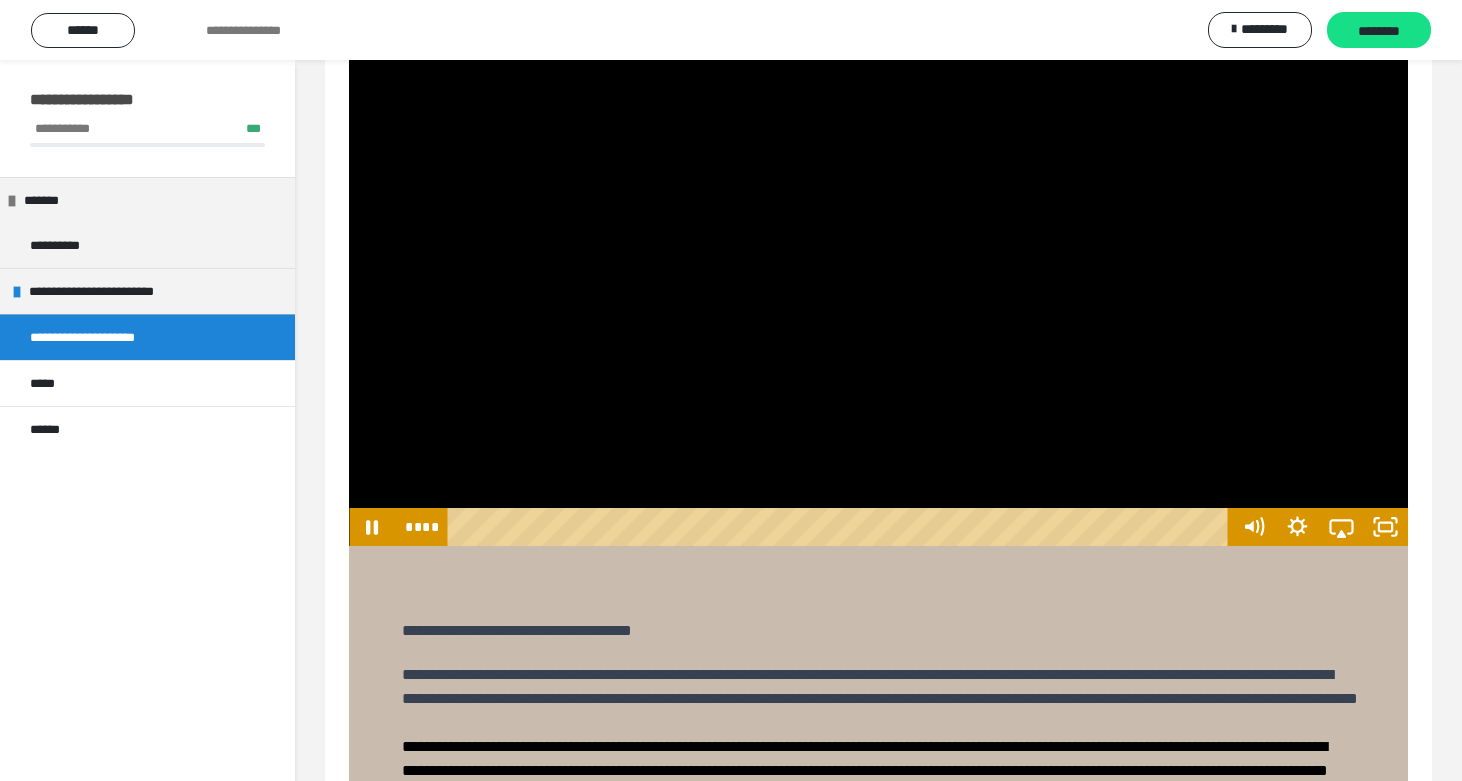 click at bounding box center [841, 527] 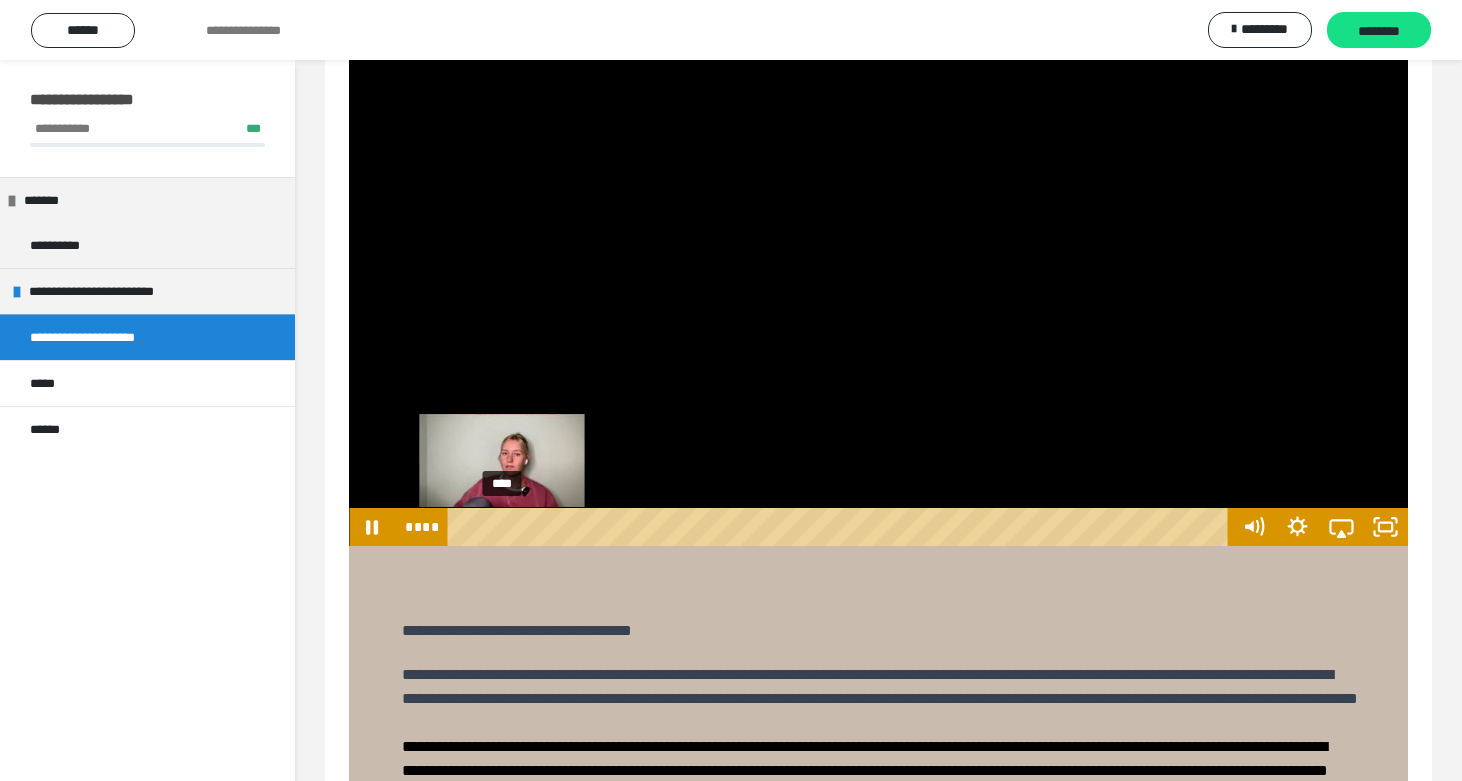 click on "****" at bounding box center (841, 527) 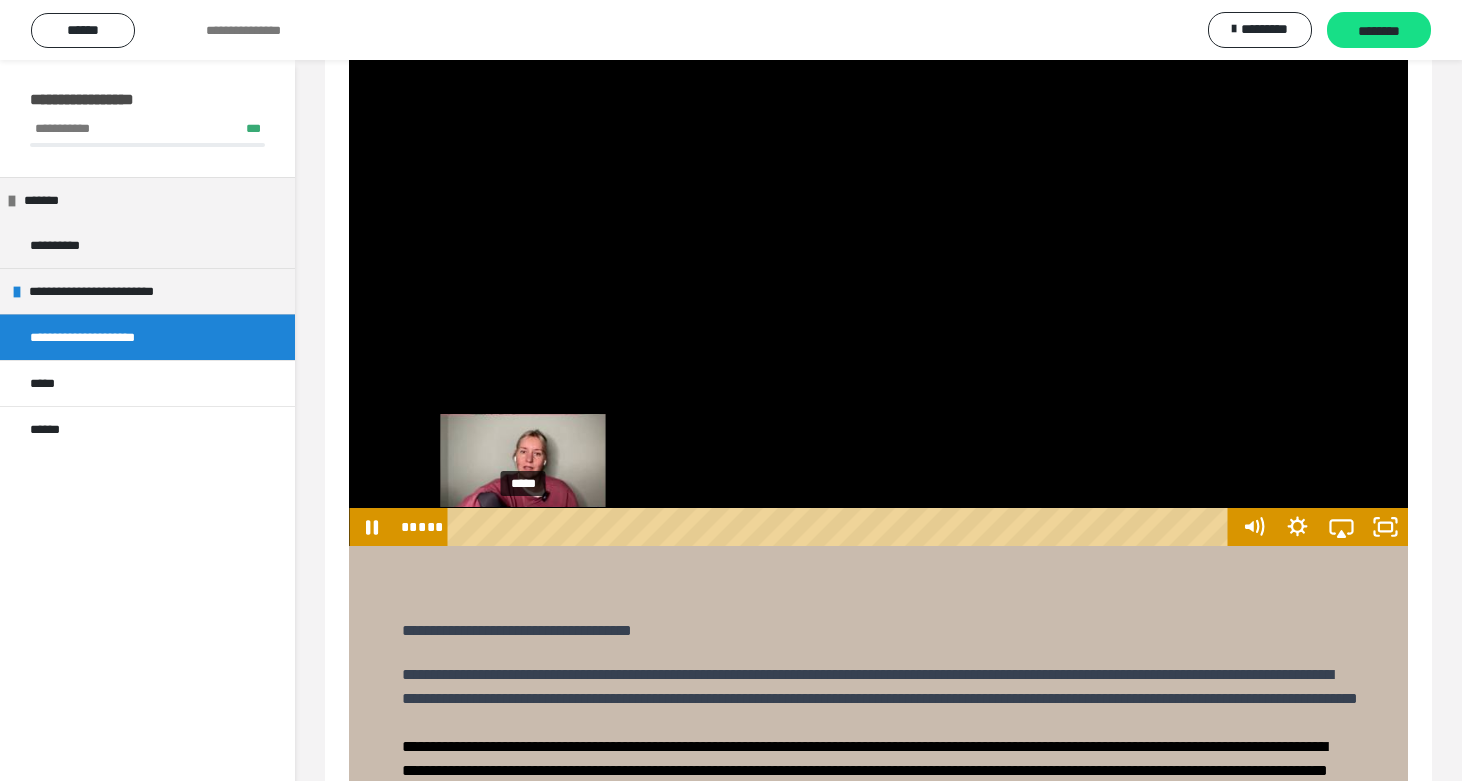 click on "*****" at bounding box center (841, 527) 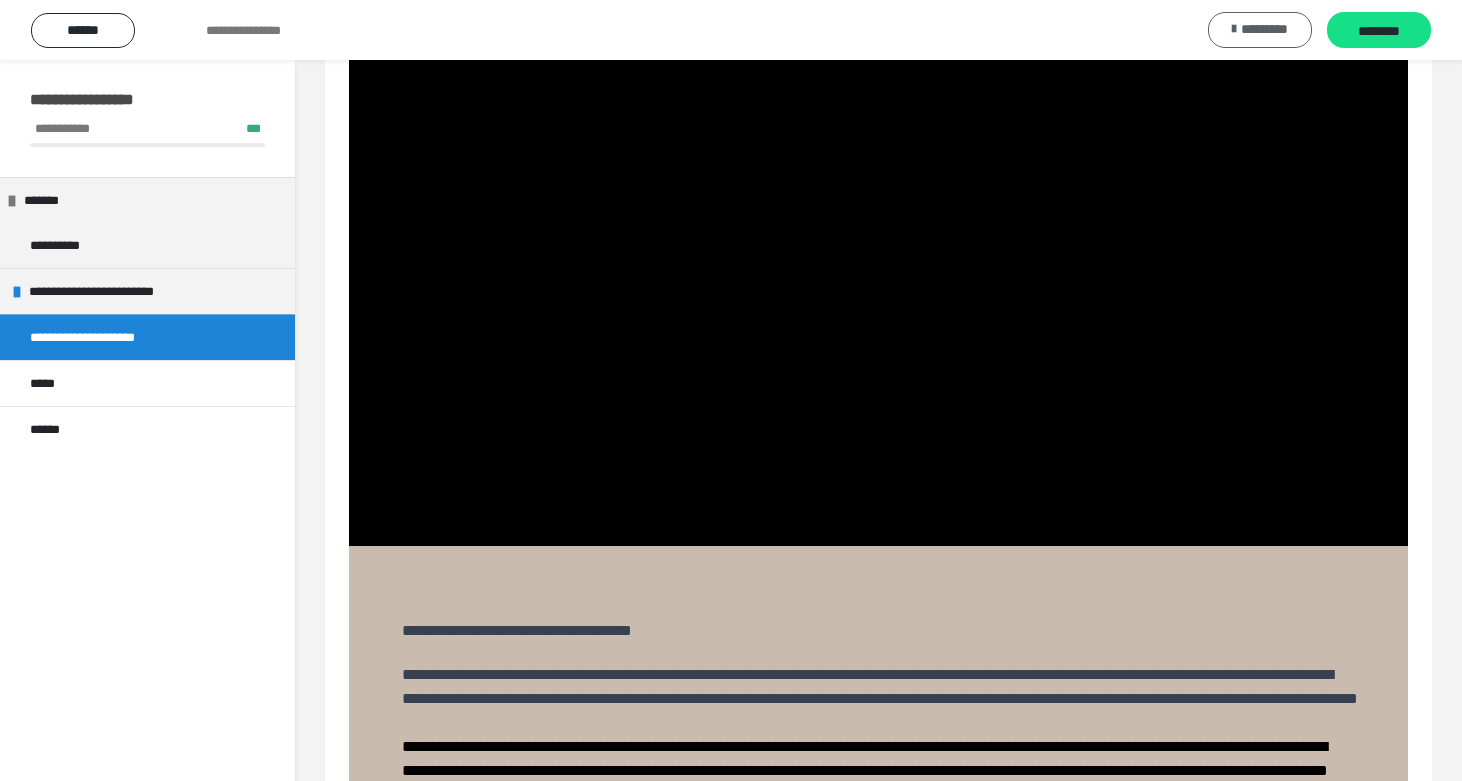 click on "*********" at bounding box center [1260, 30] 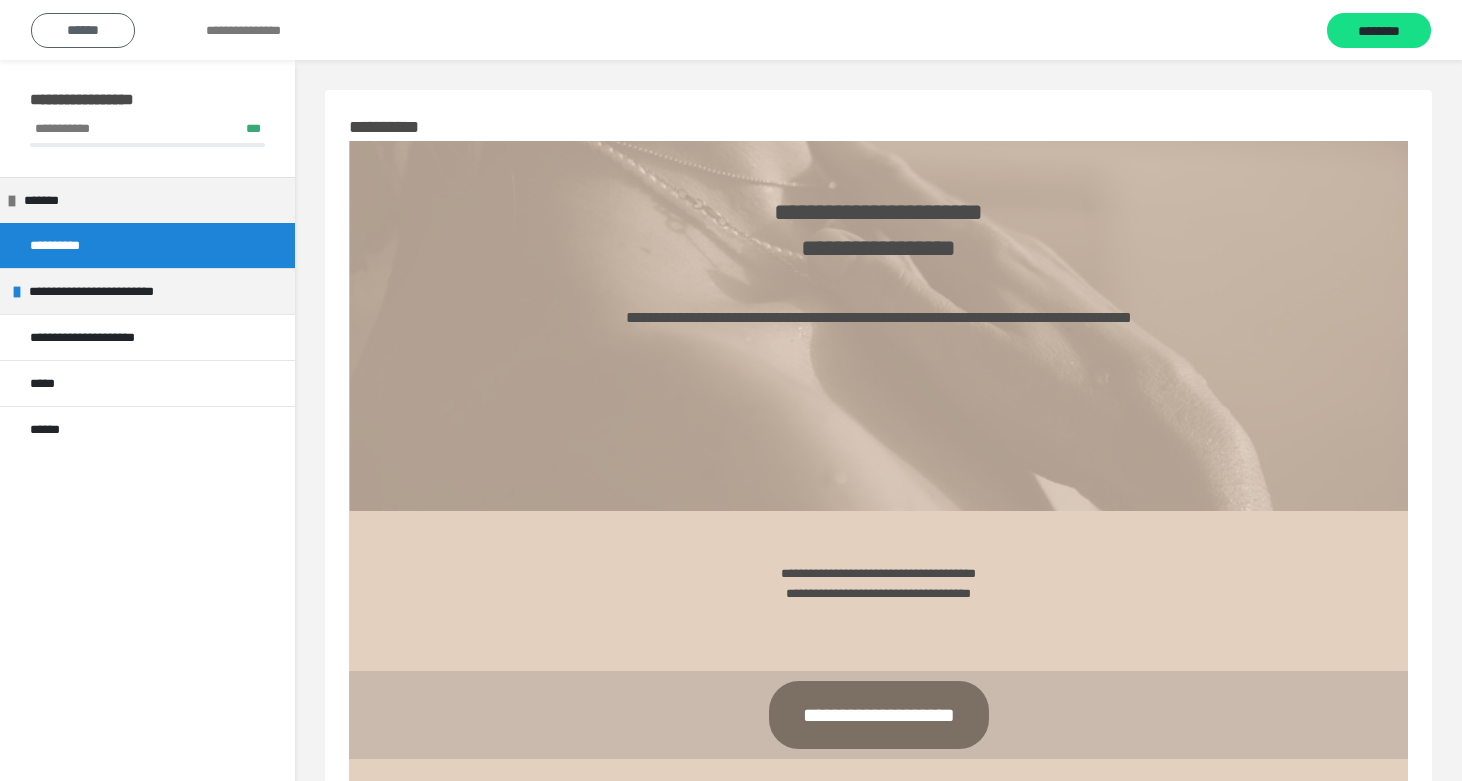 scroll, scrollTop: 0, scrollLeft: 0, axis: both 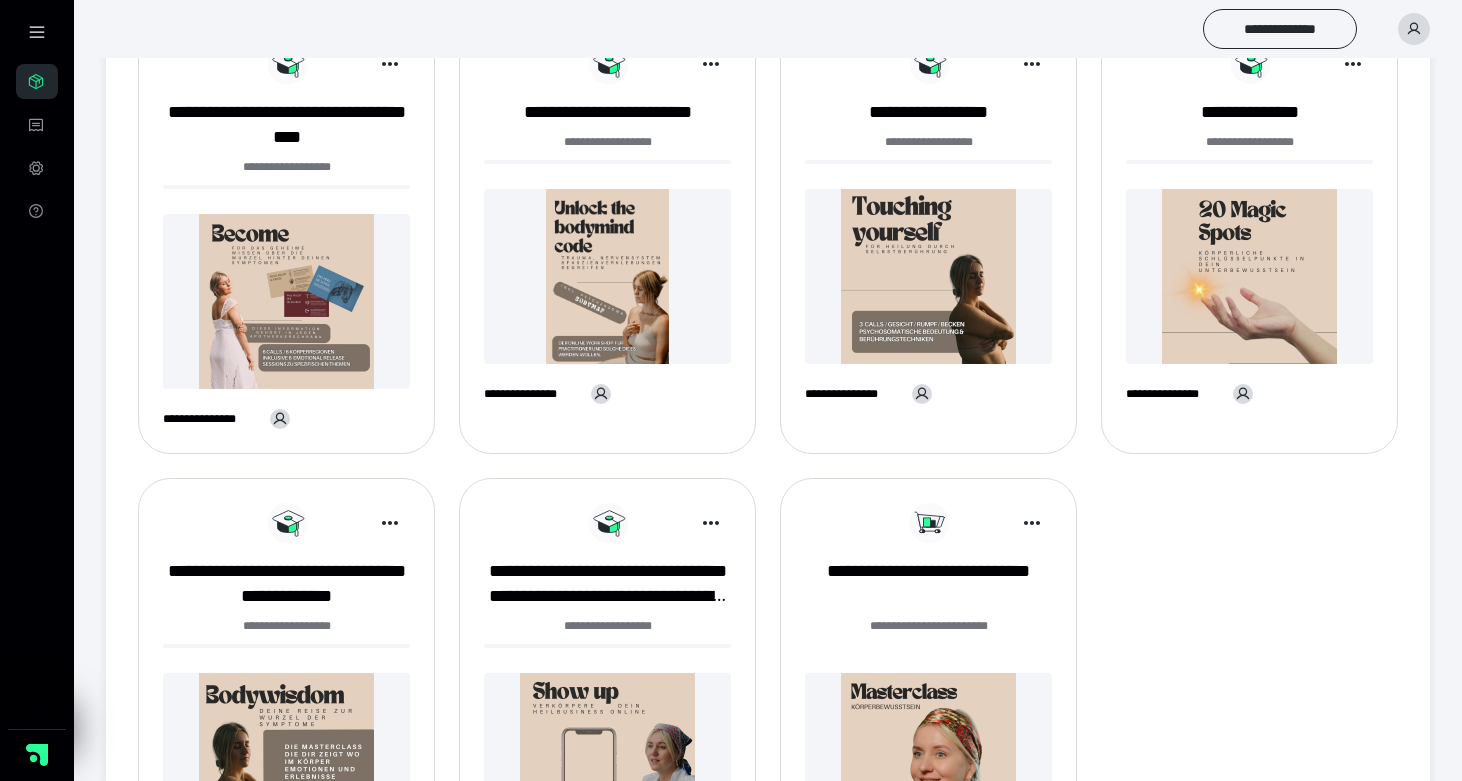 click at bounding box center [286, 301] 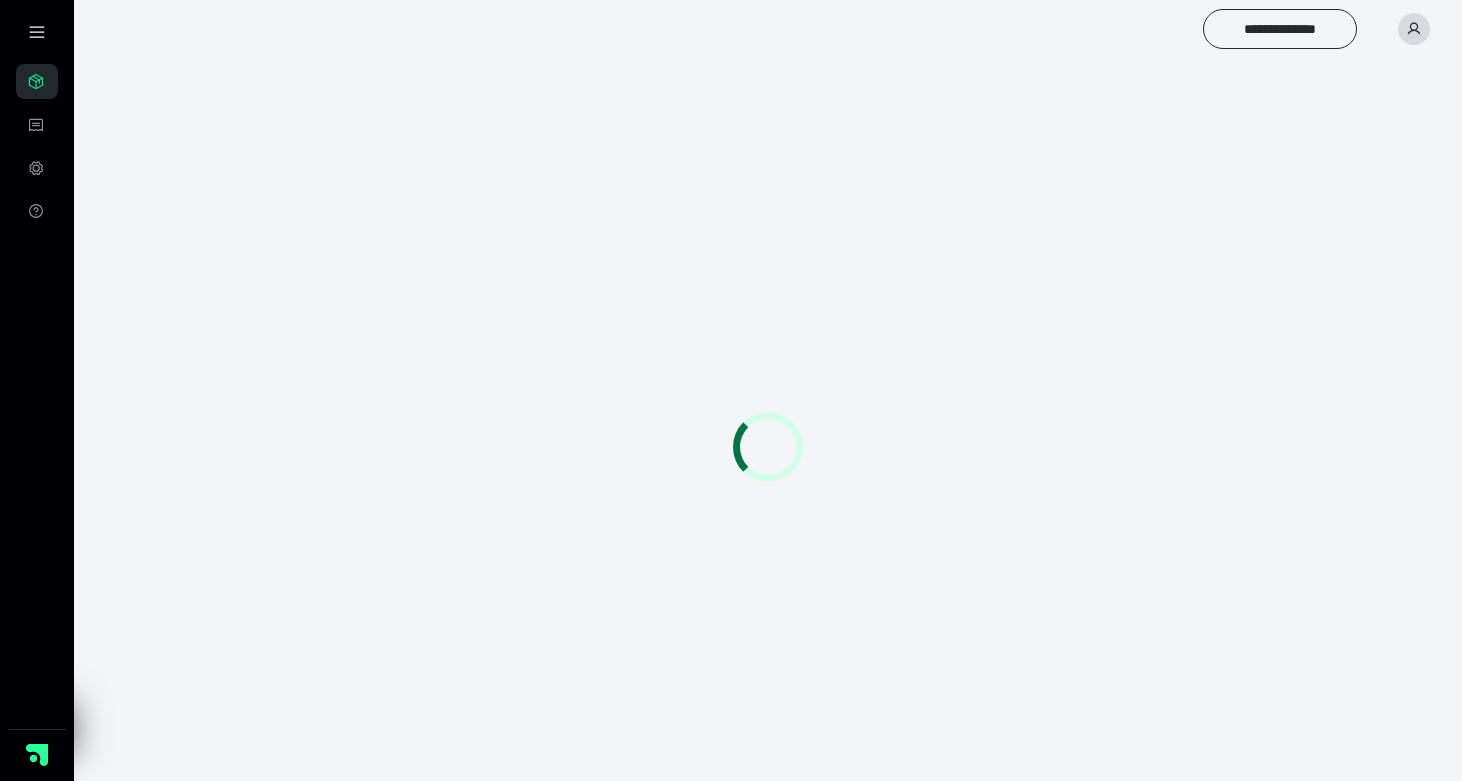 scroll, scrollTop: 0, scrollLeft: 0, axis: both 